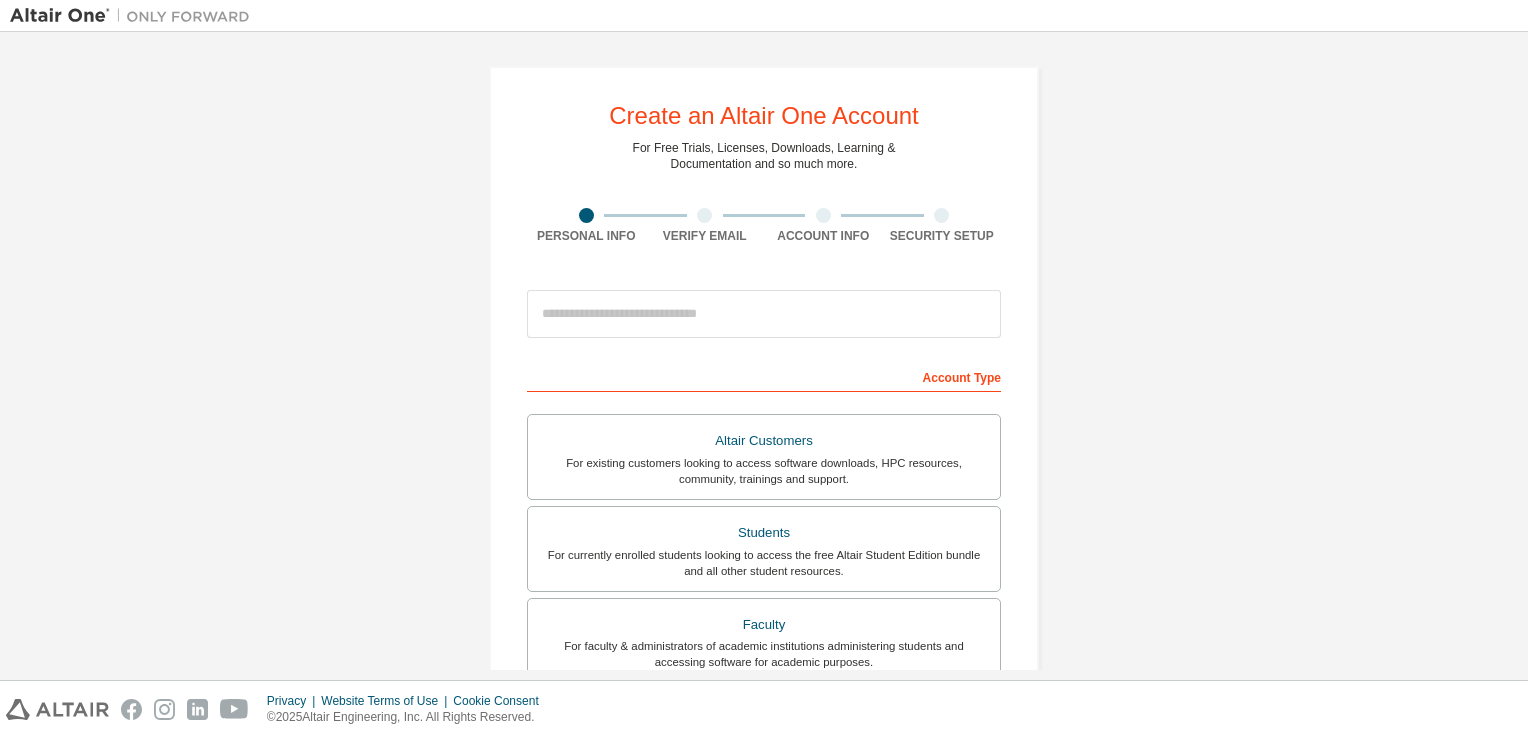scroll, scrollTop: 0, scrollLeft: 0, axis: both 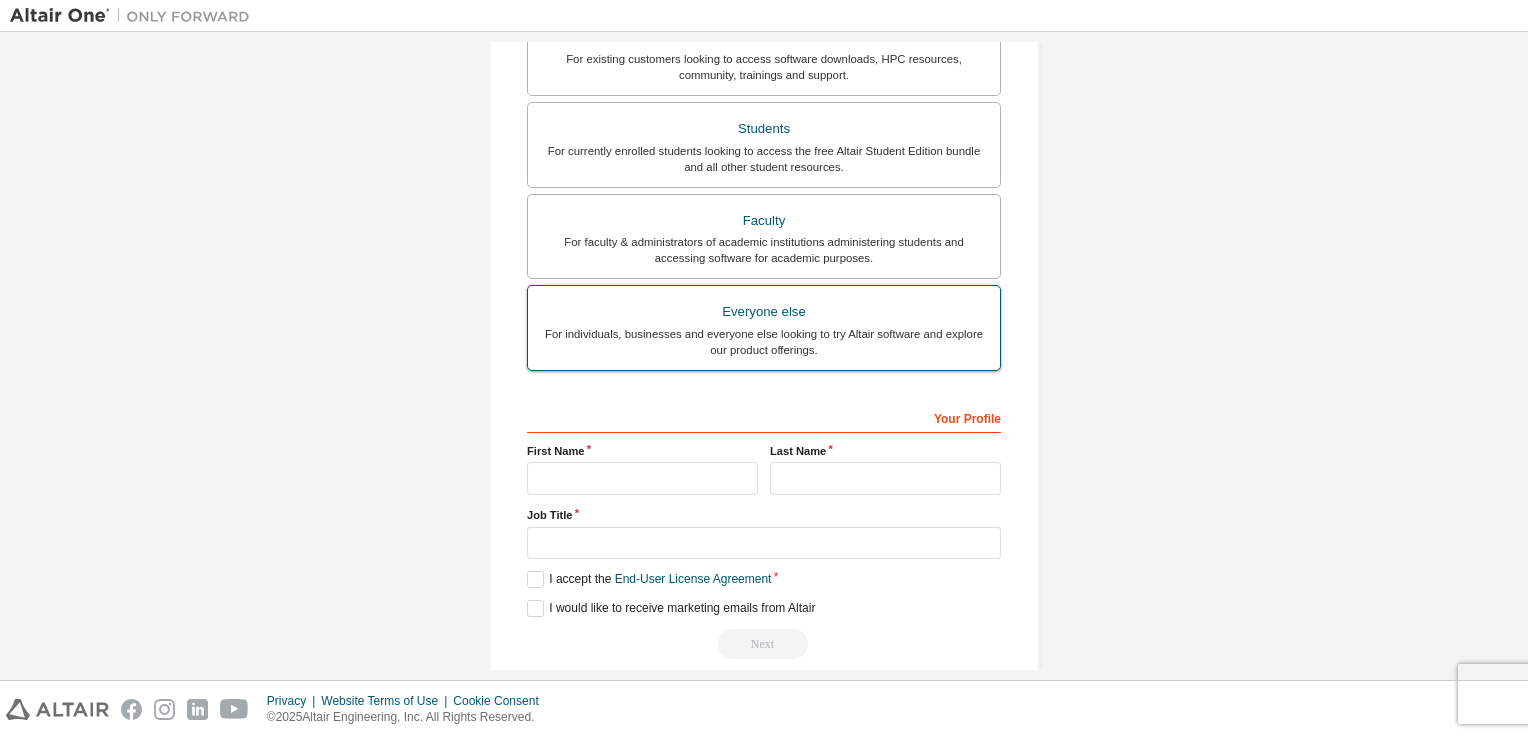 click on "For individuals, businesses and everyone else looking to try Altair software and explore our product offerings." at bounding box center (764, 342) 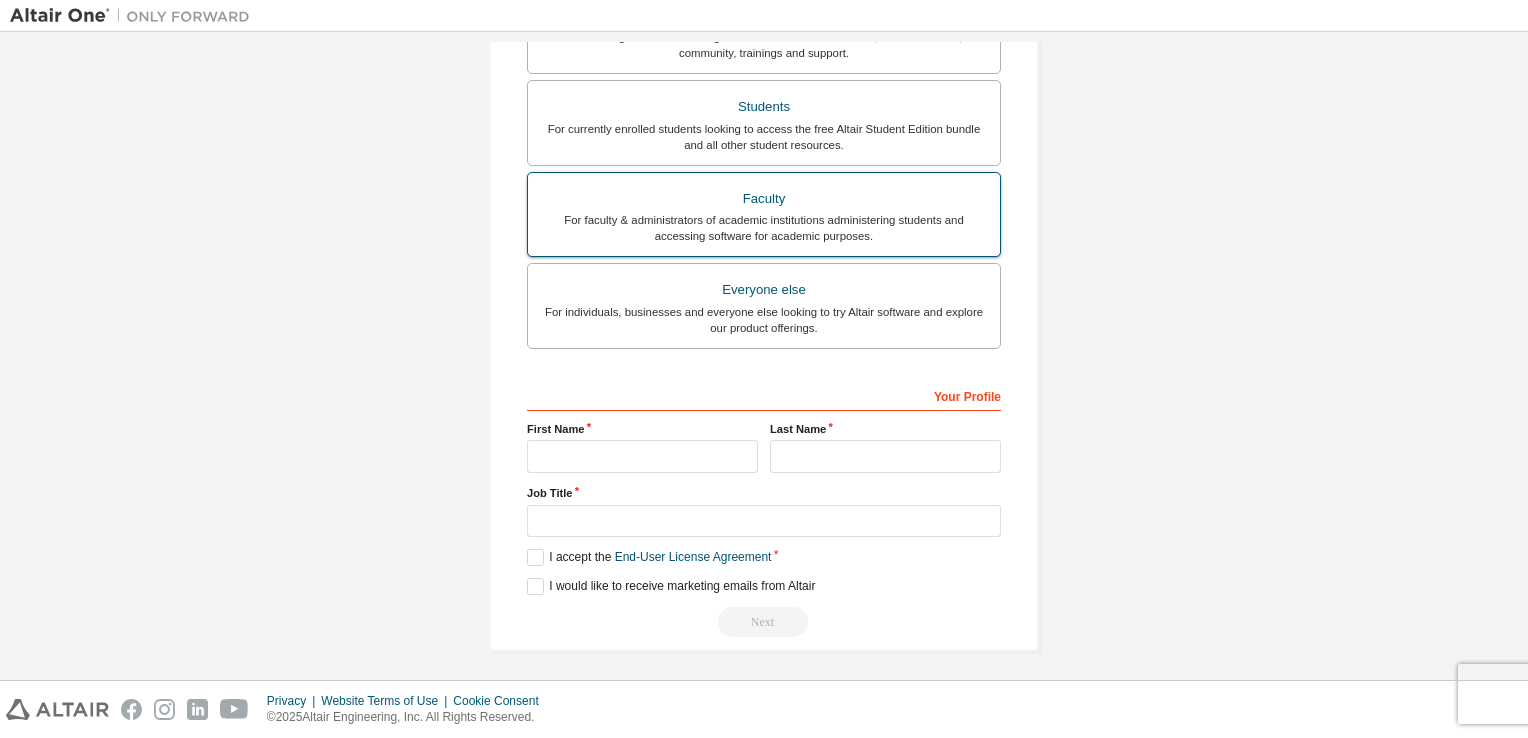 scroll, scrollTop: 0, scrollLeft: 0, axis: both 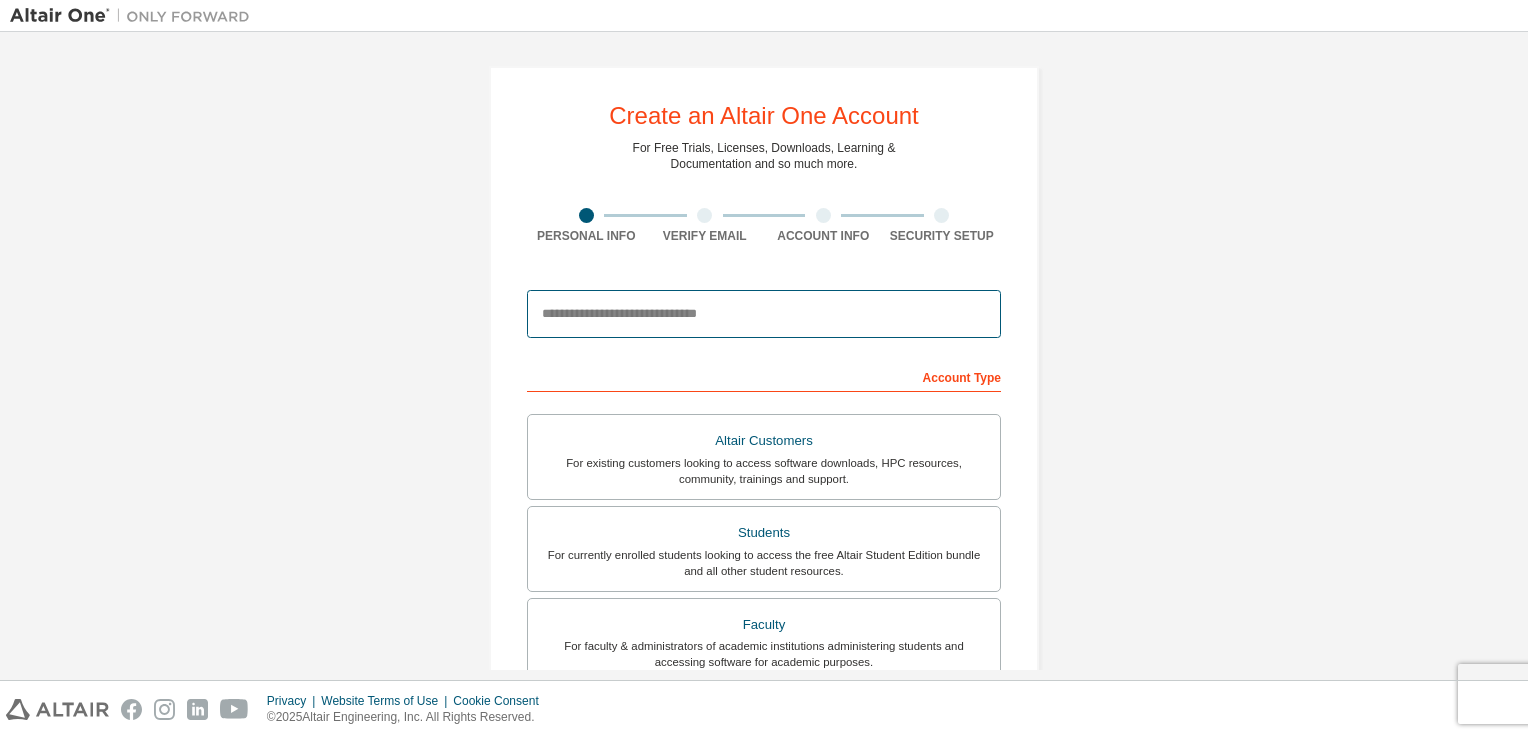 click at bounding box center (764, 314) 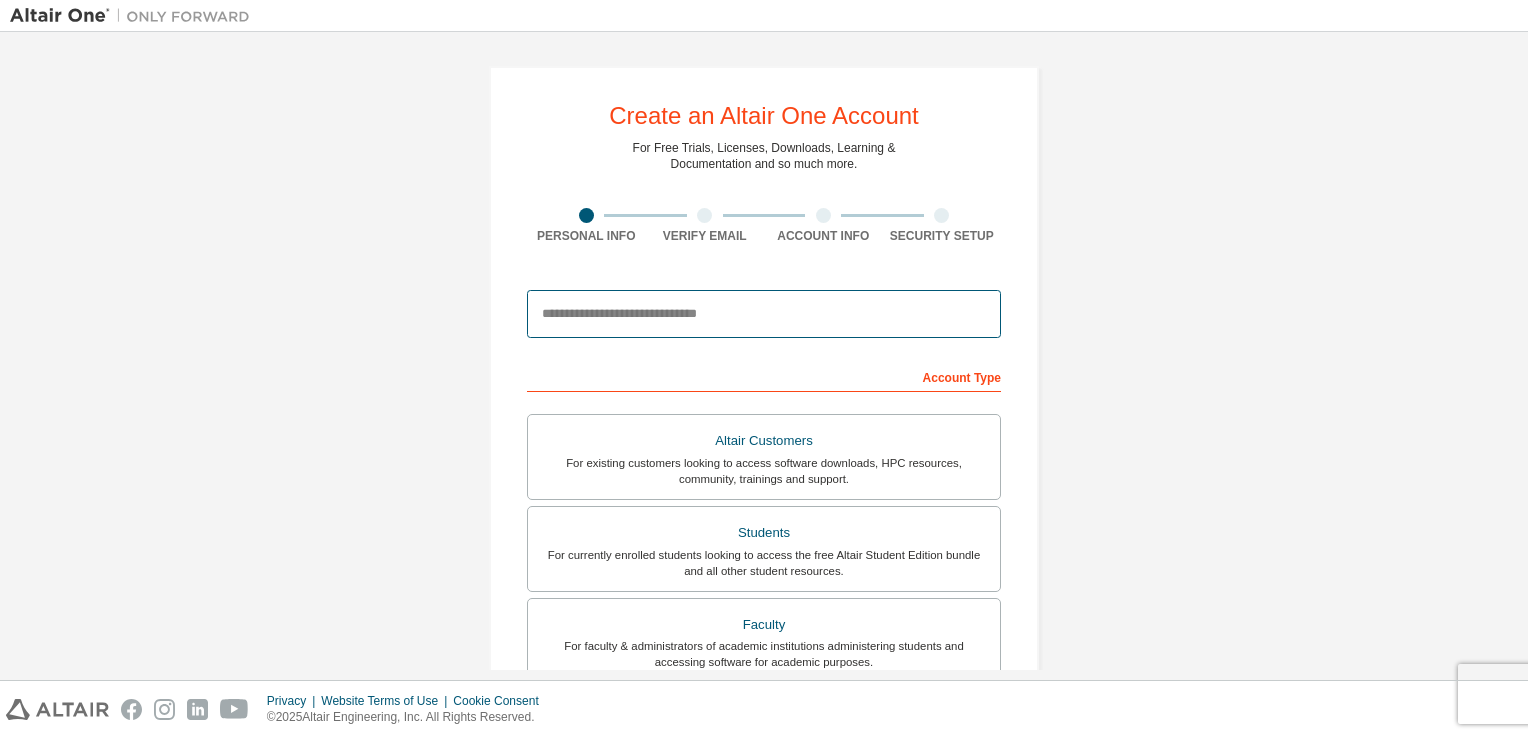 type on "**********" 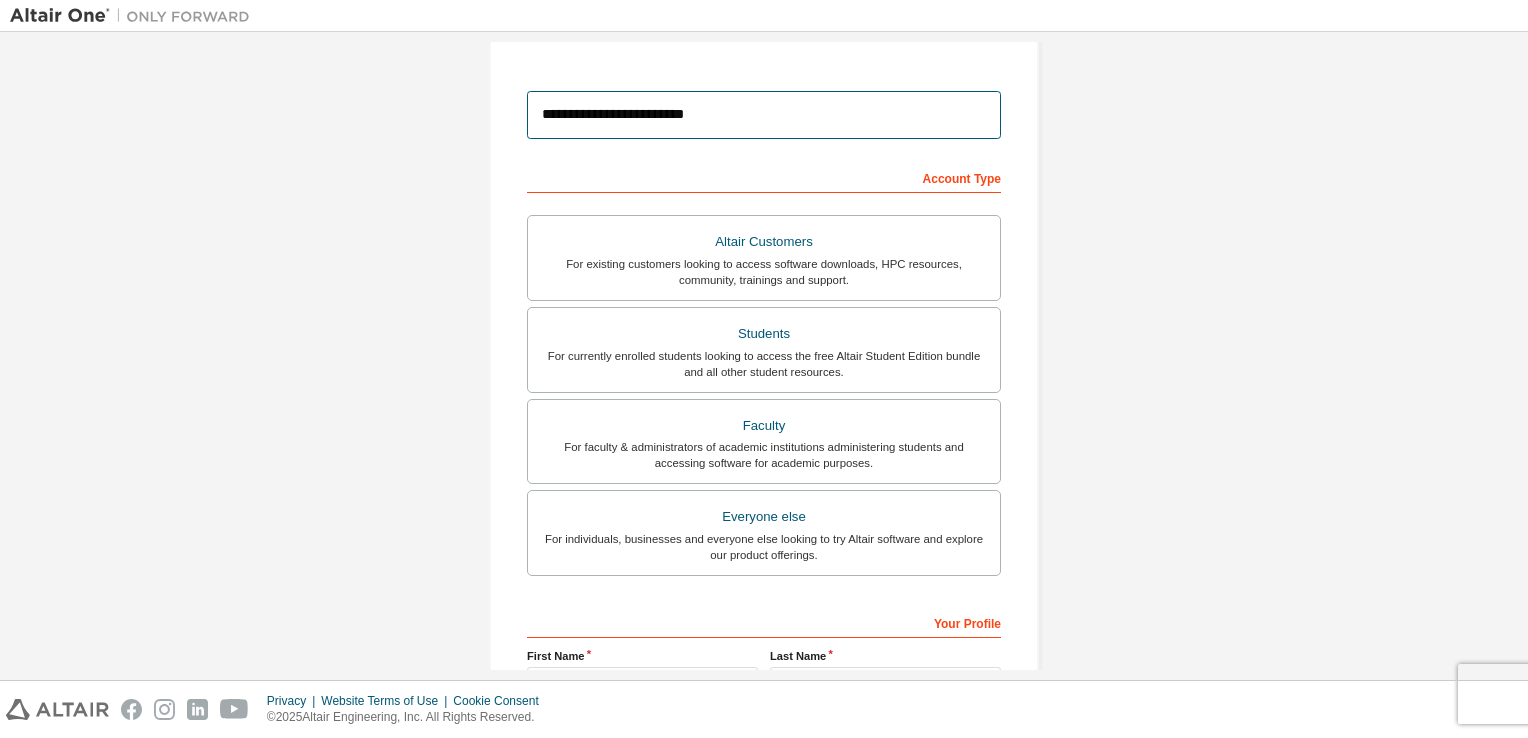 scroll, scrollTop: 426, scrollLeft: 0, axis: vertical 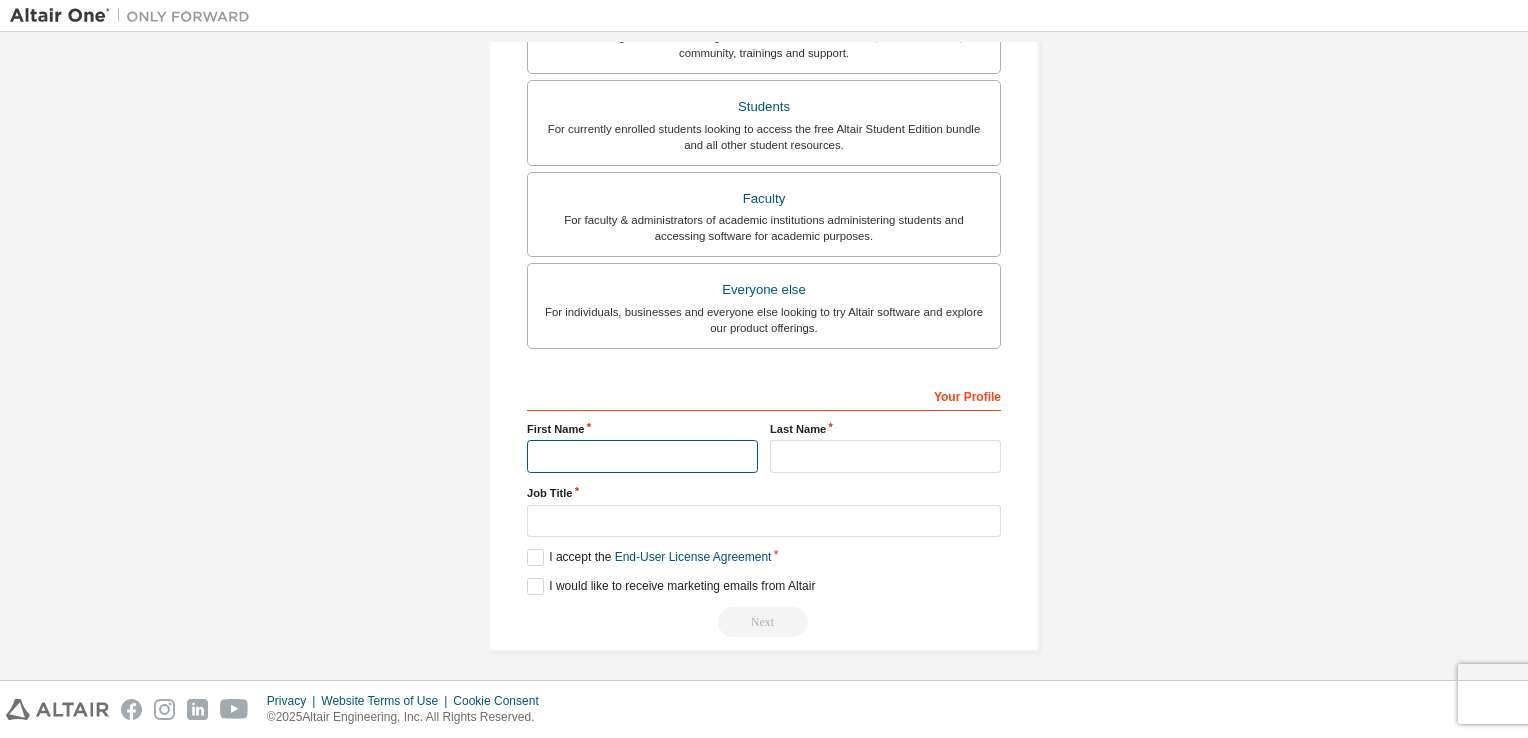 click at bounding box center (642, 456) 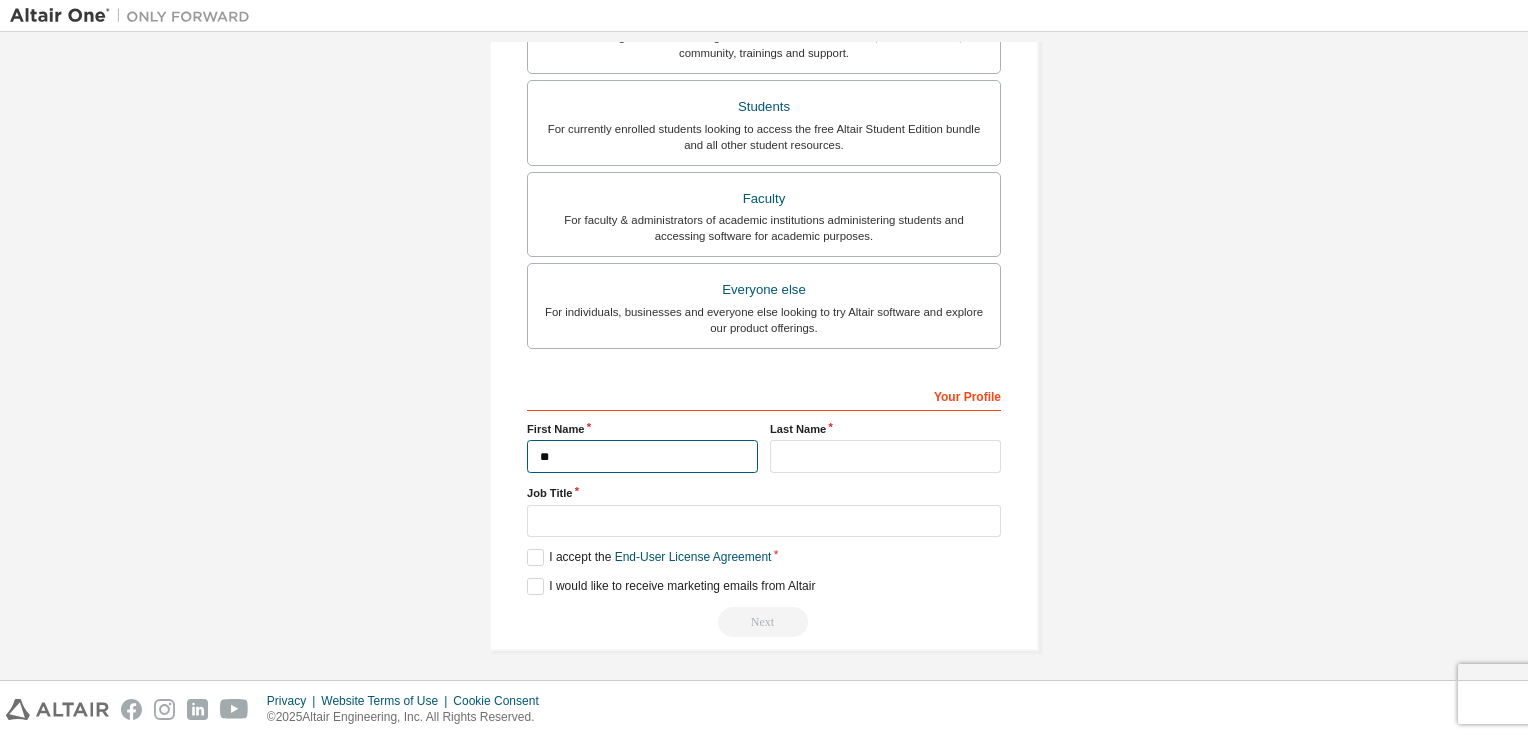 type on "*" 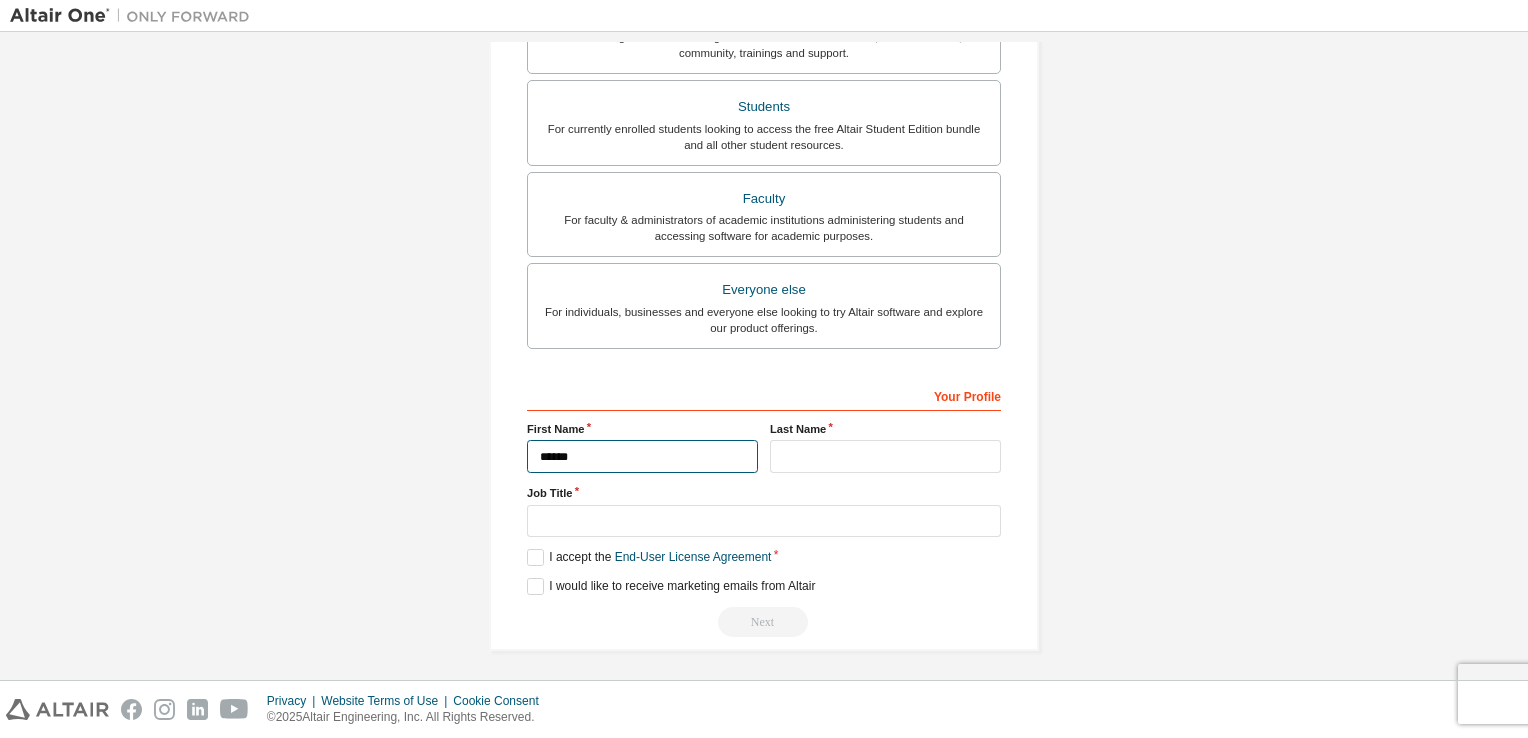 type on "*****" 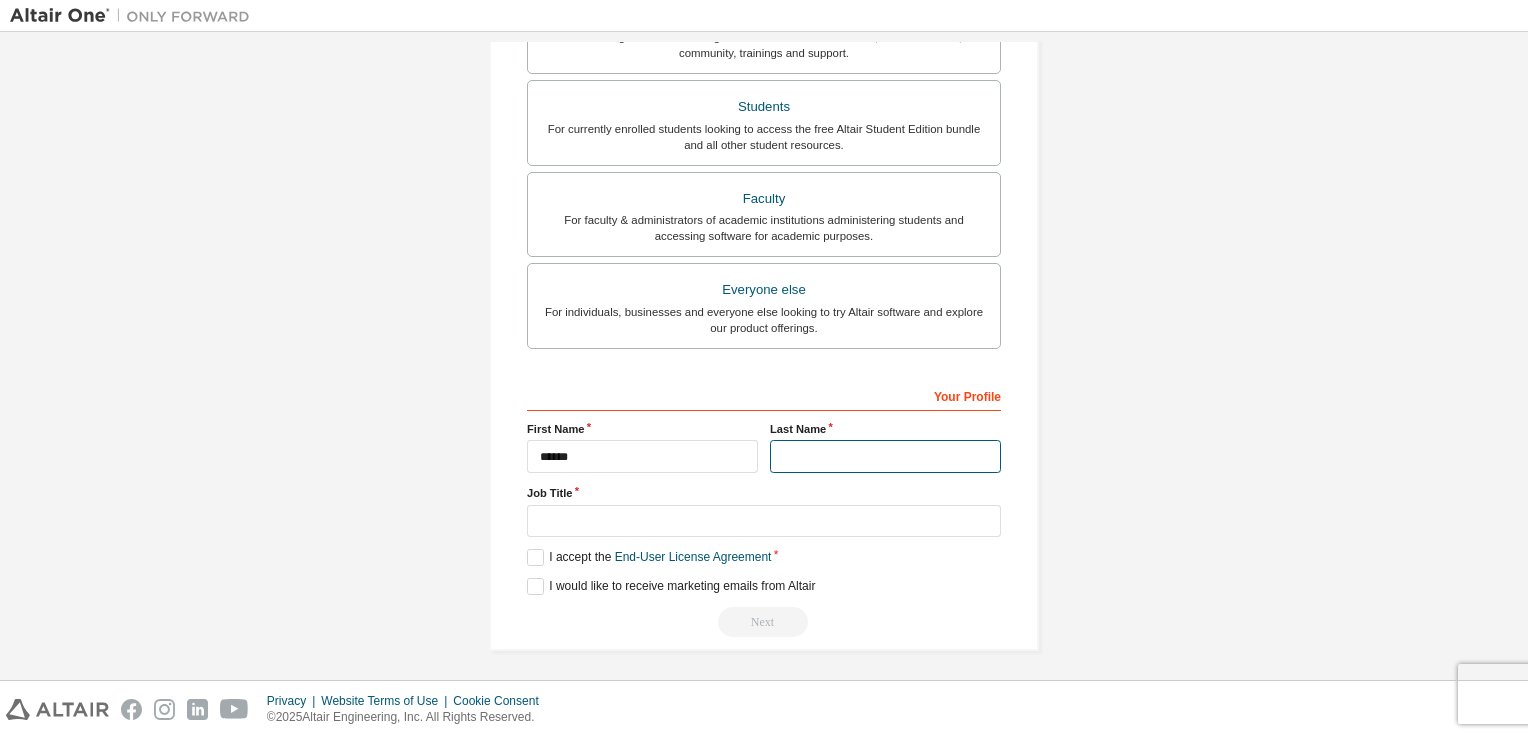 click at bounding box center [885, 456] 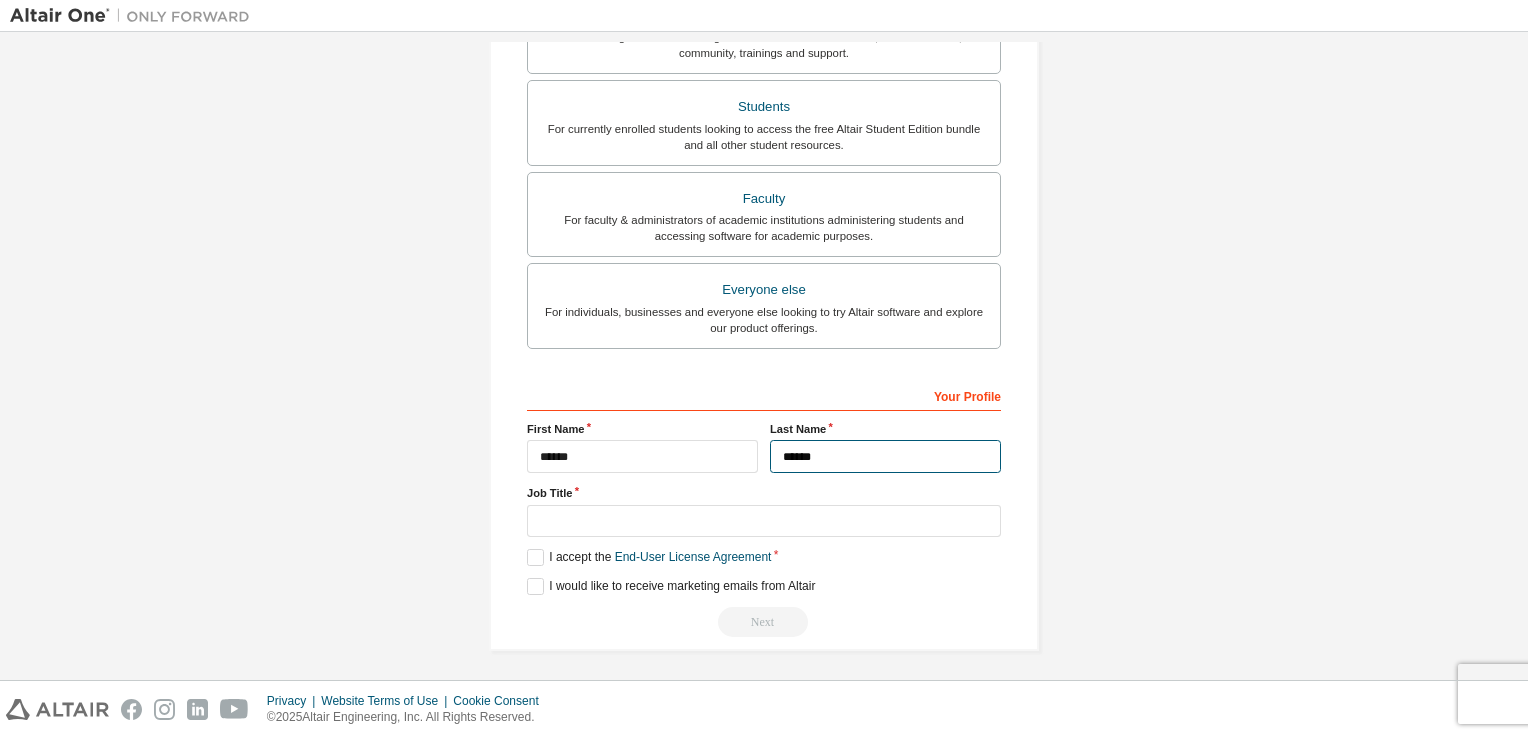 type on "******" 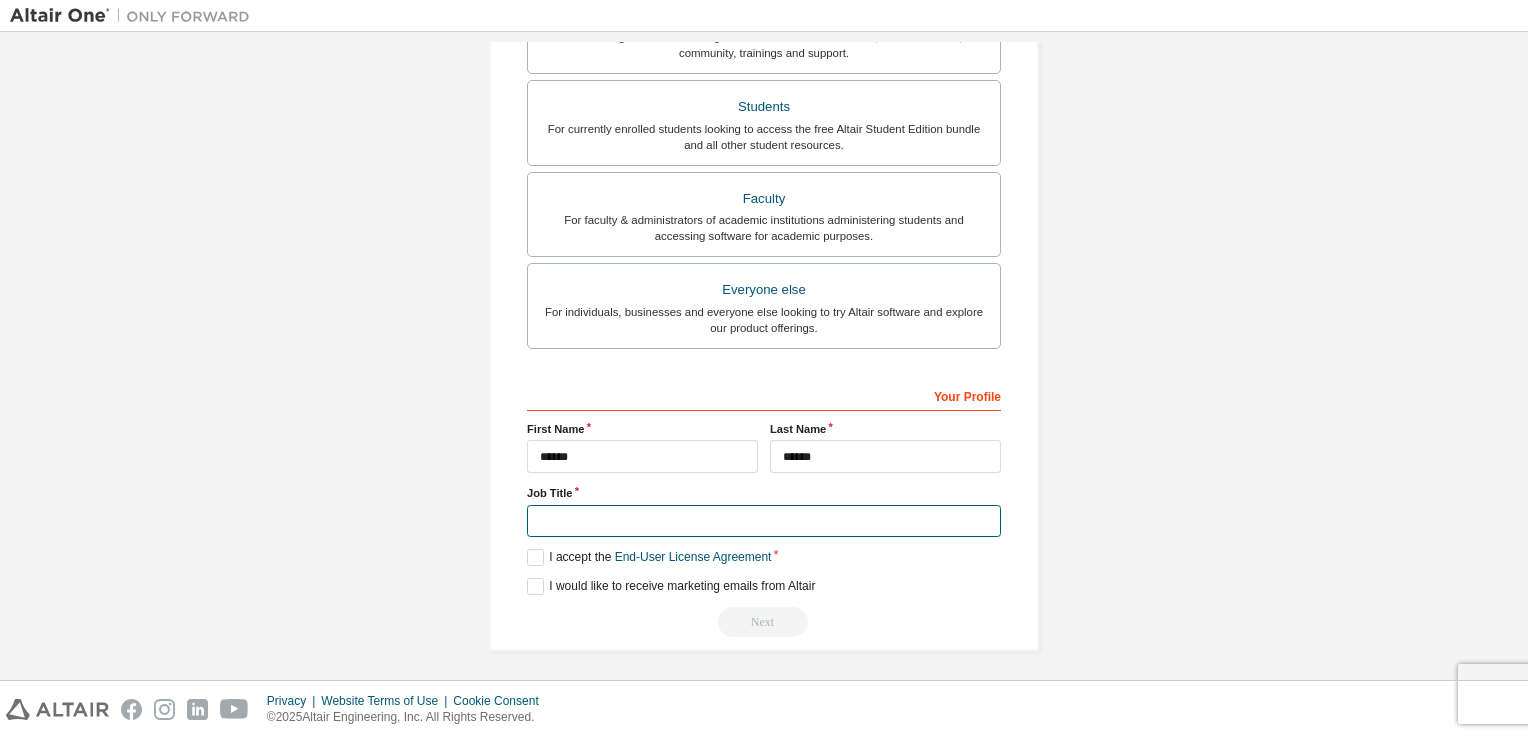 click at bounding box center [764, 521] 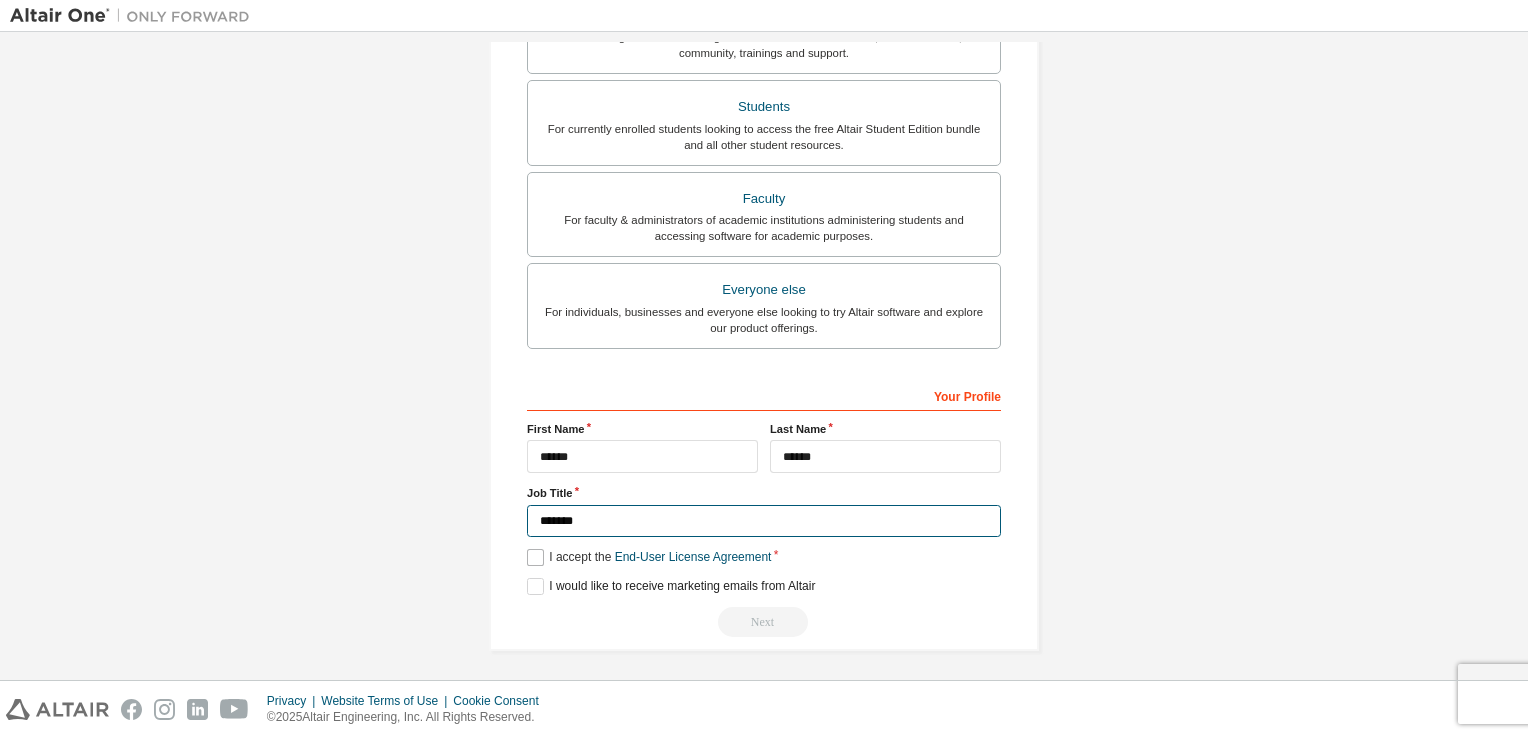 type on "*******" 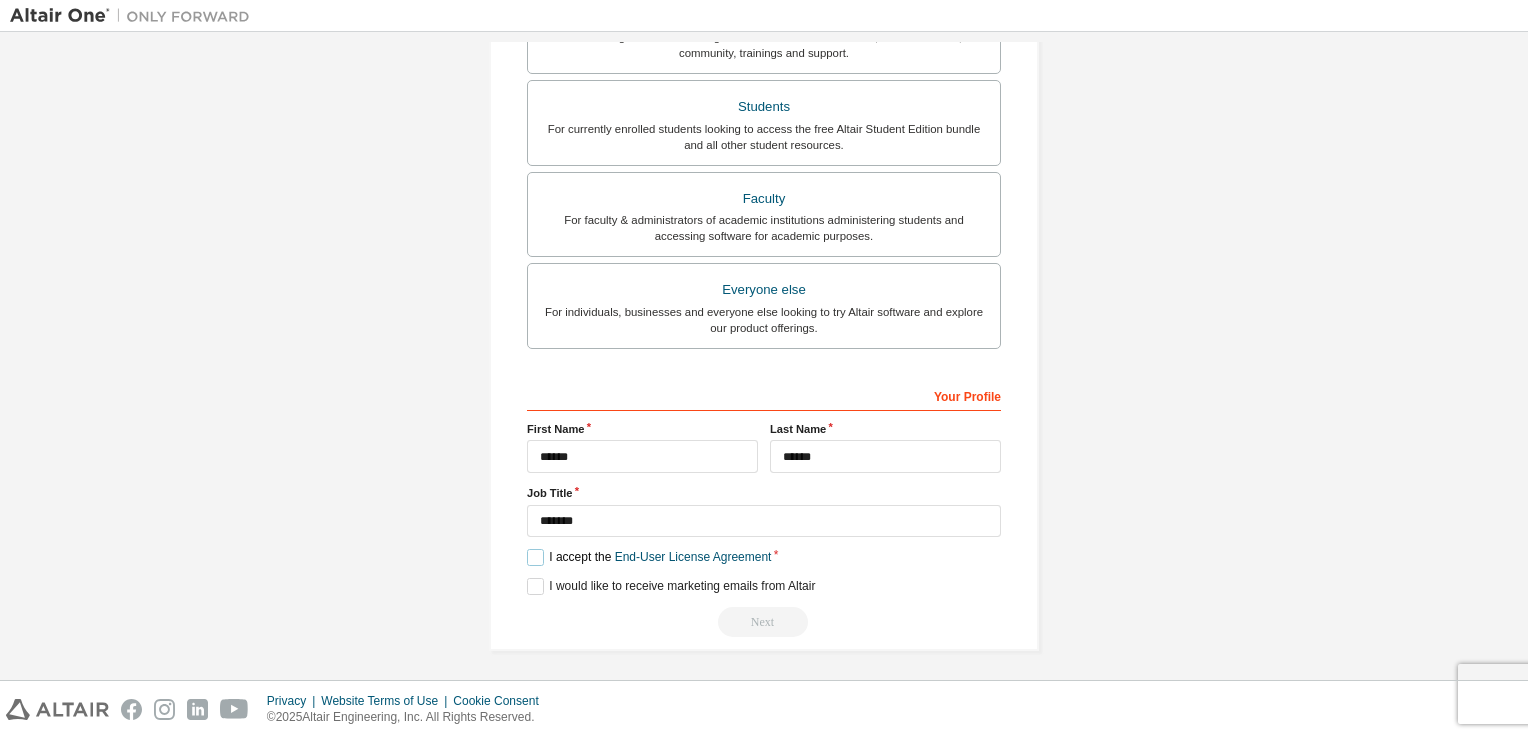 click on "I accept the    End-User License Agreement" at bounding box center [649, 557] 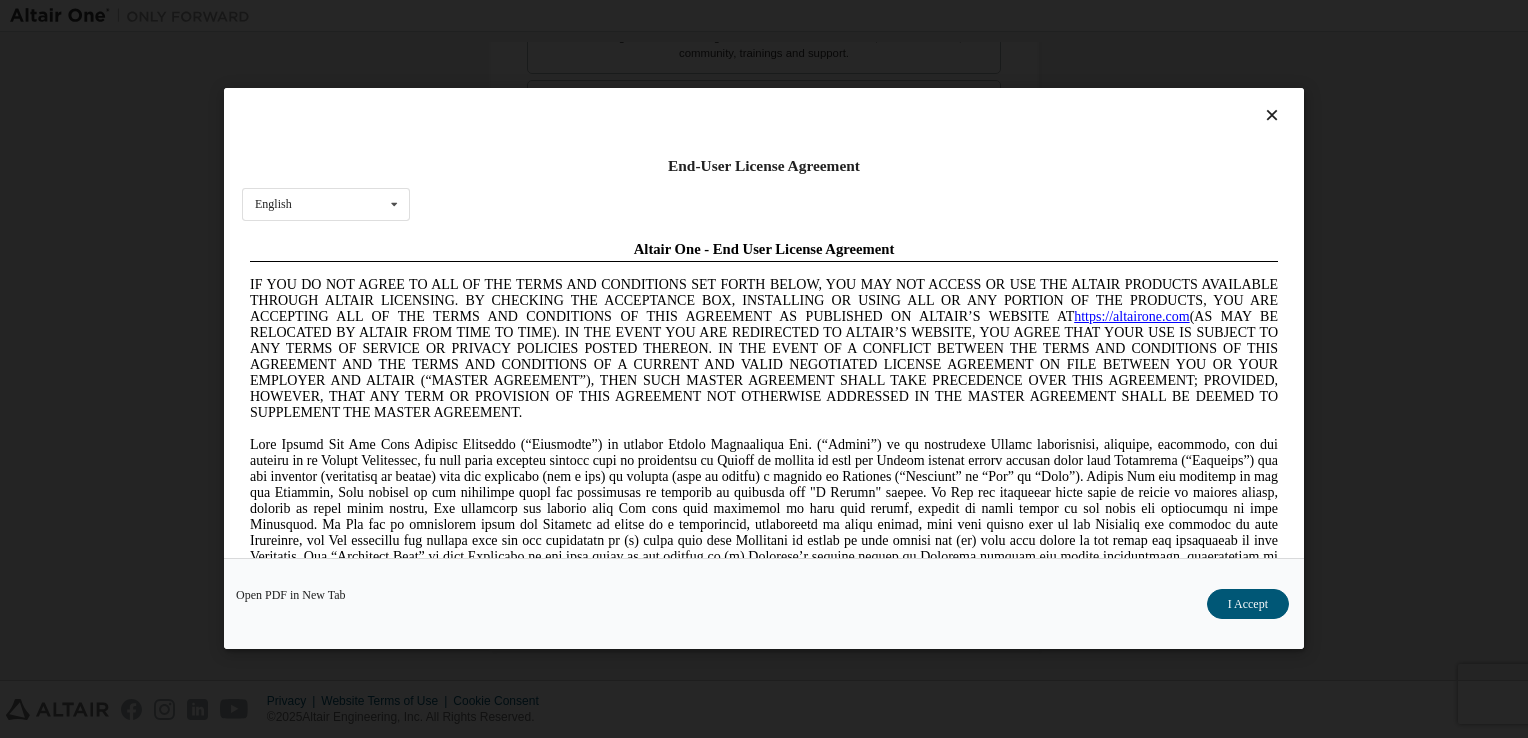 scroll, scrollTop: 0, scrollLeft: 0, axis: both 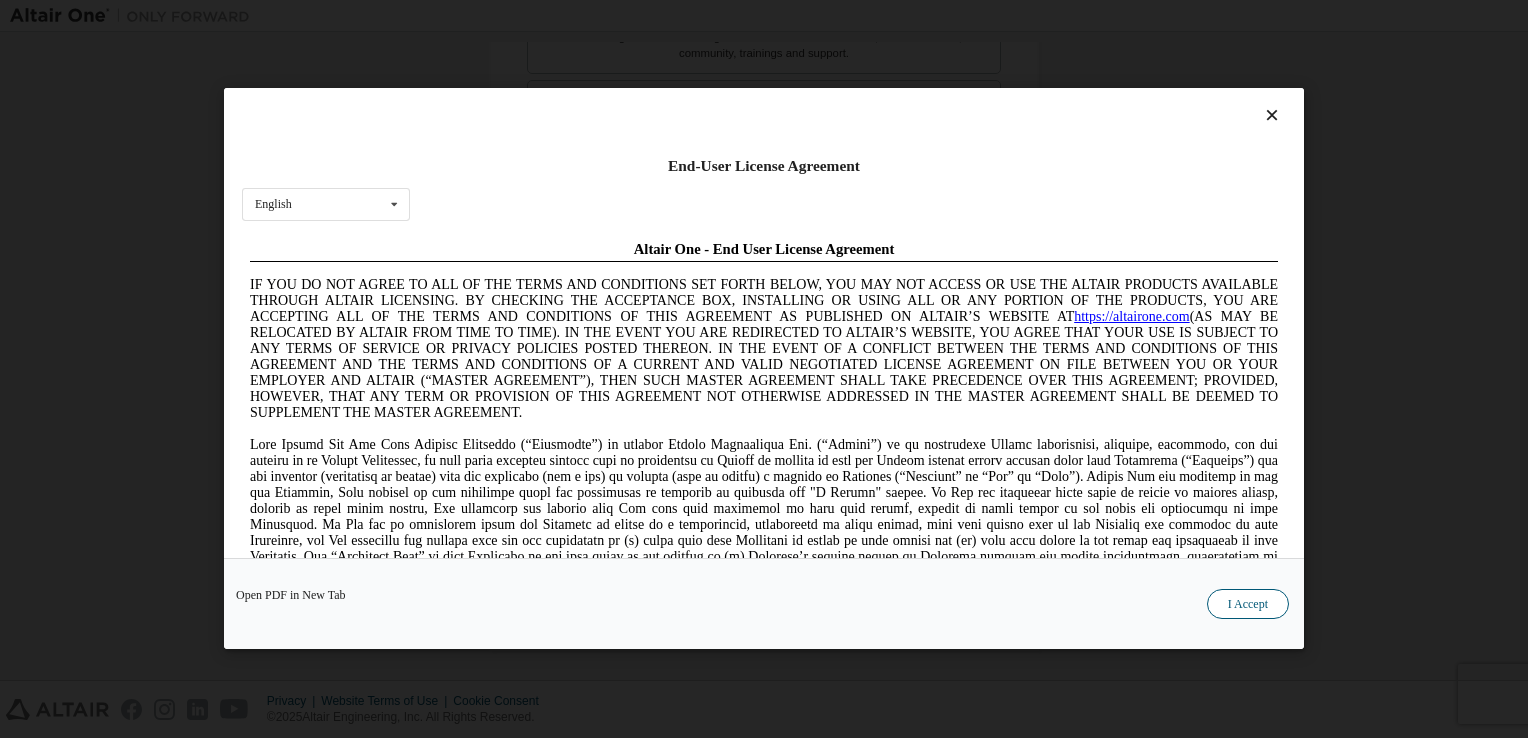 click on "I Accept" at bounding box center [1248, 605] 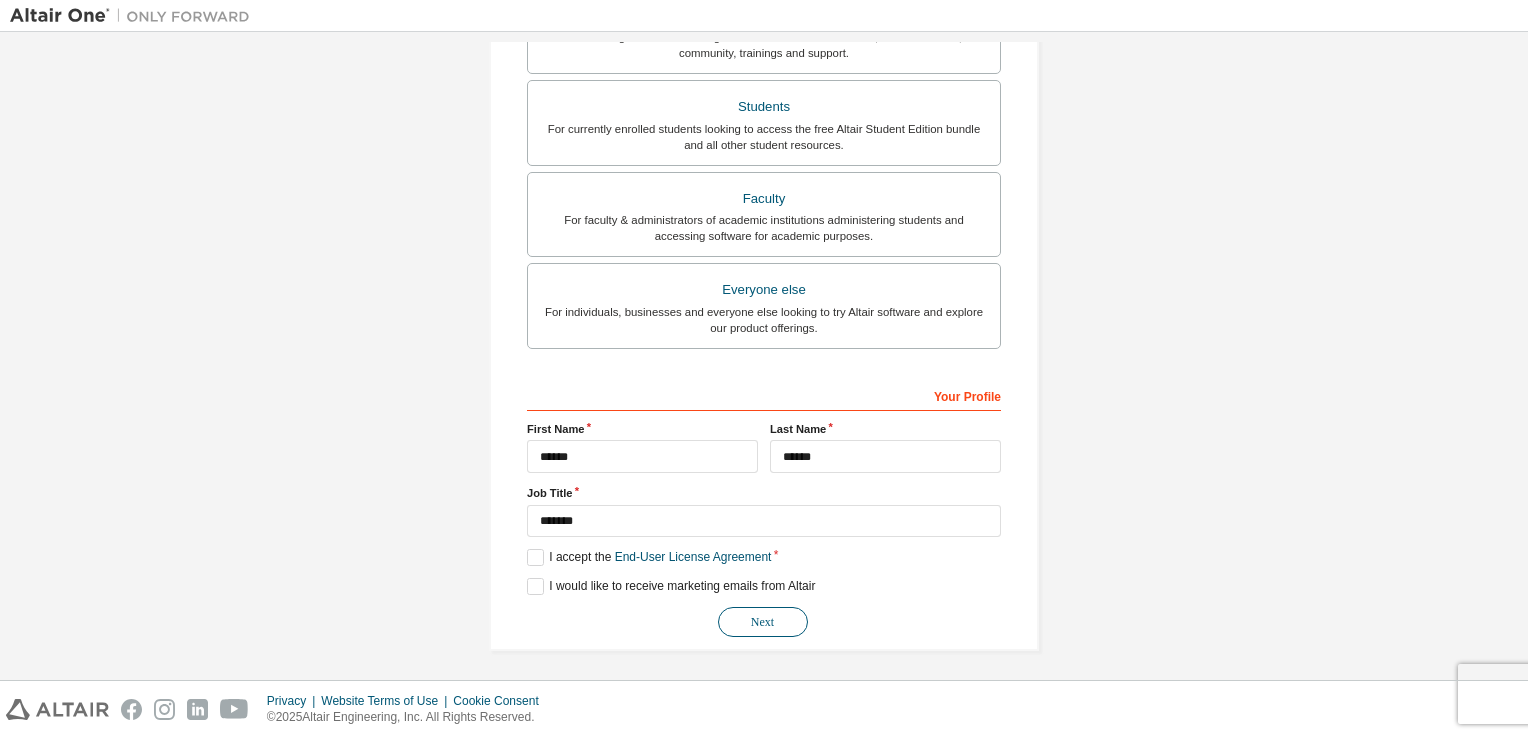 click on "Next" at bounding box center [763, 622] 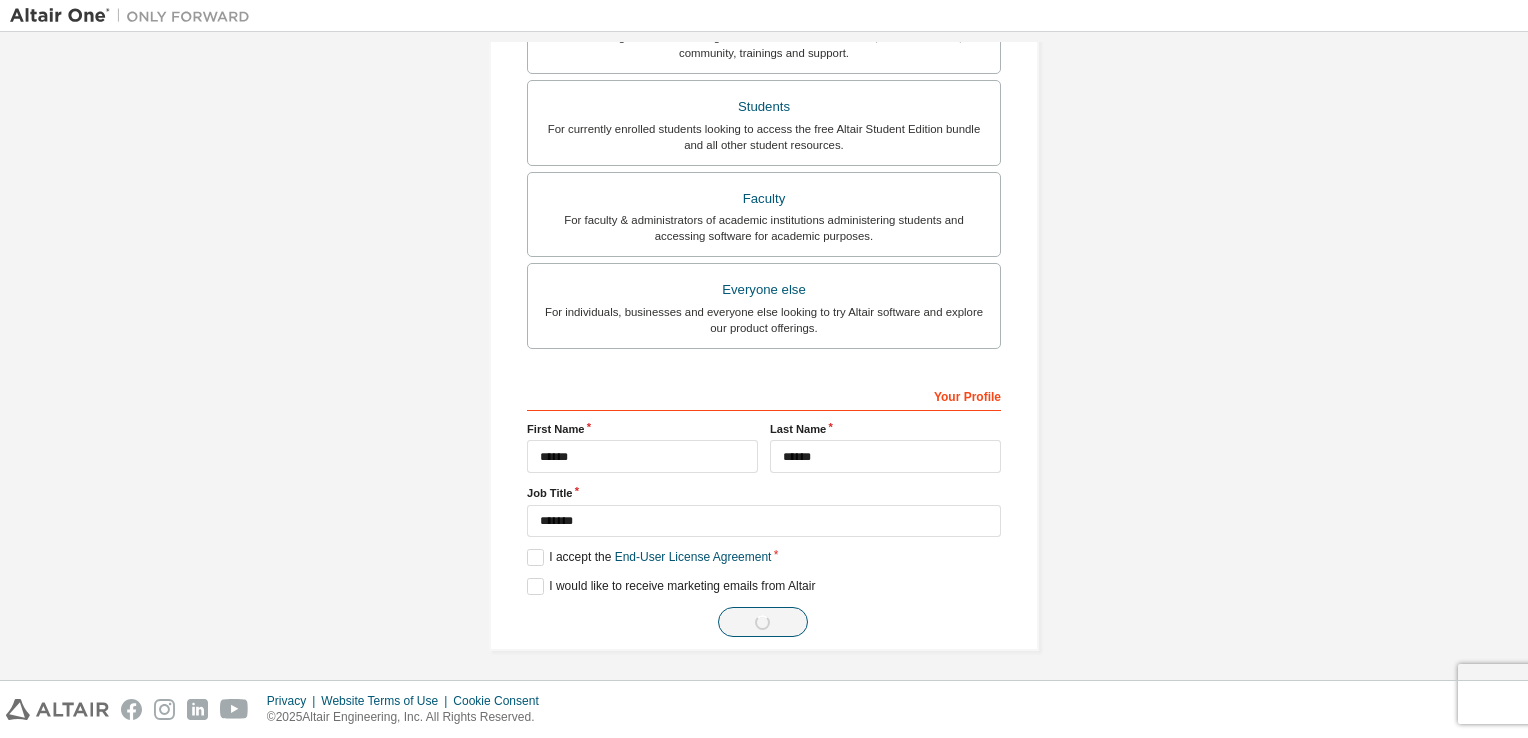 scroll, scrollTop: 0, scrollLeft: 0, axis: both 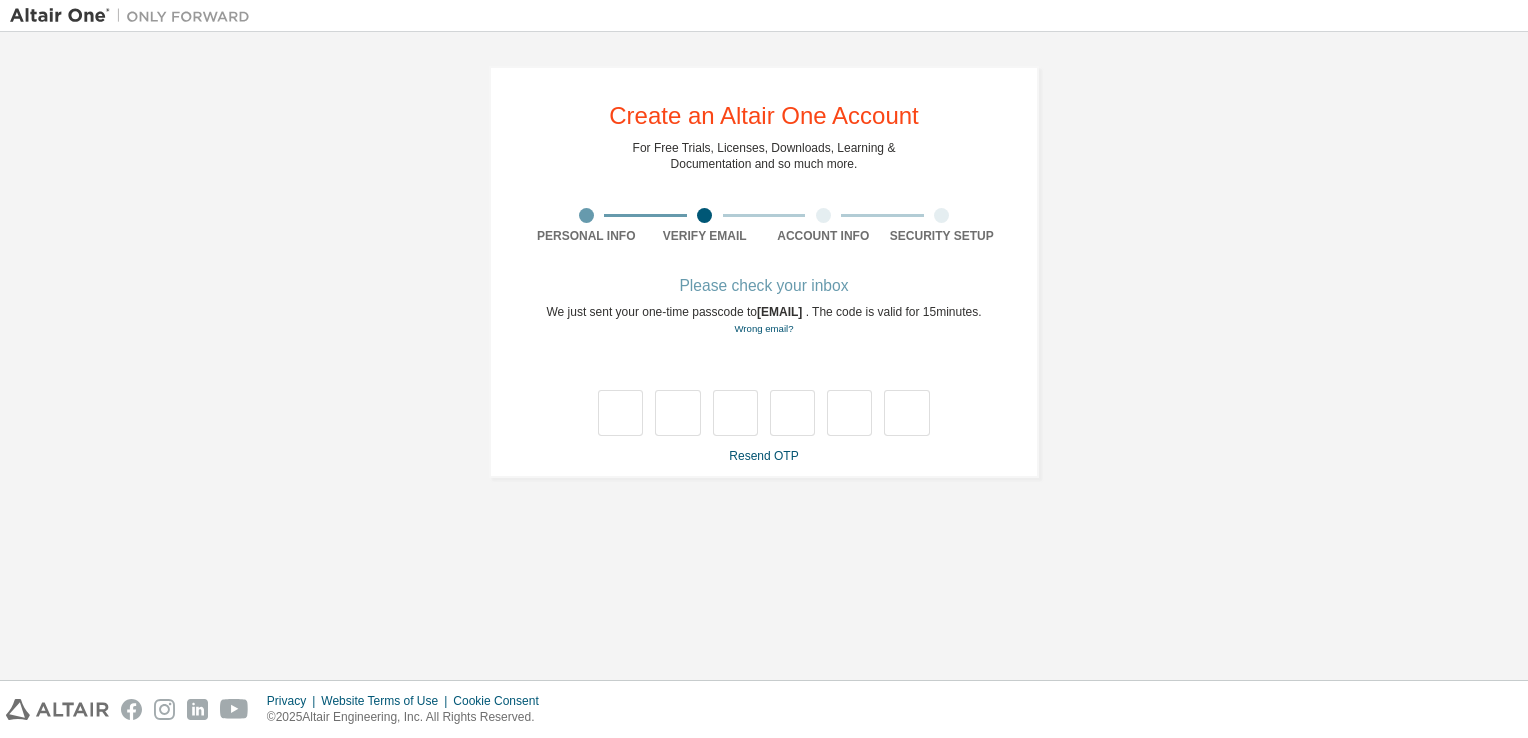 type on "*" 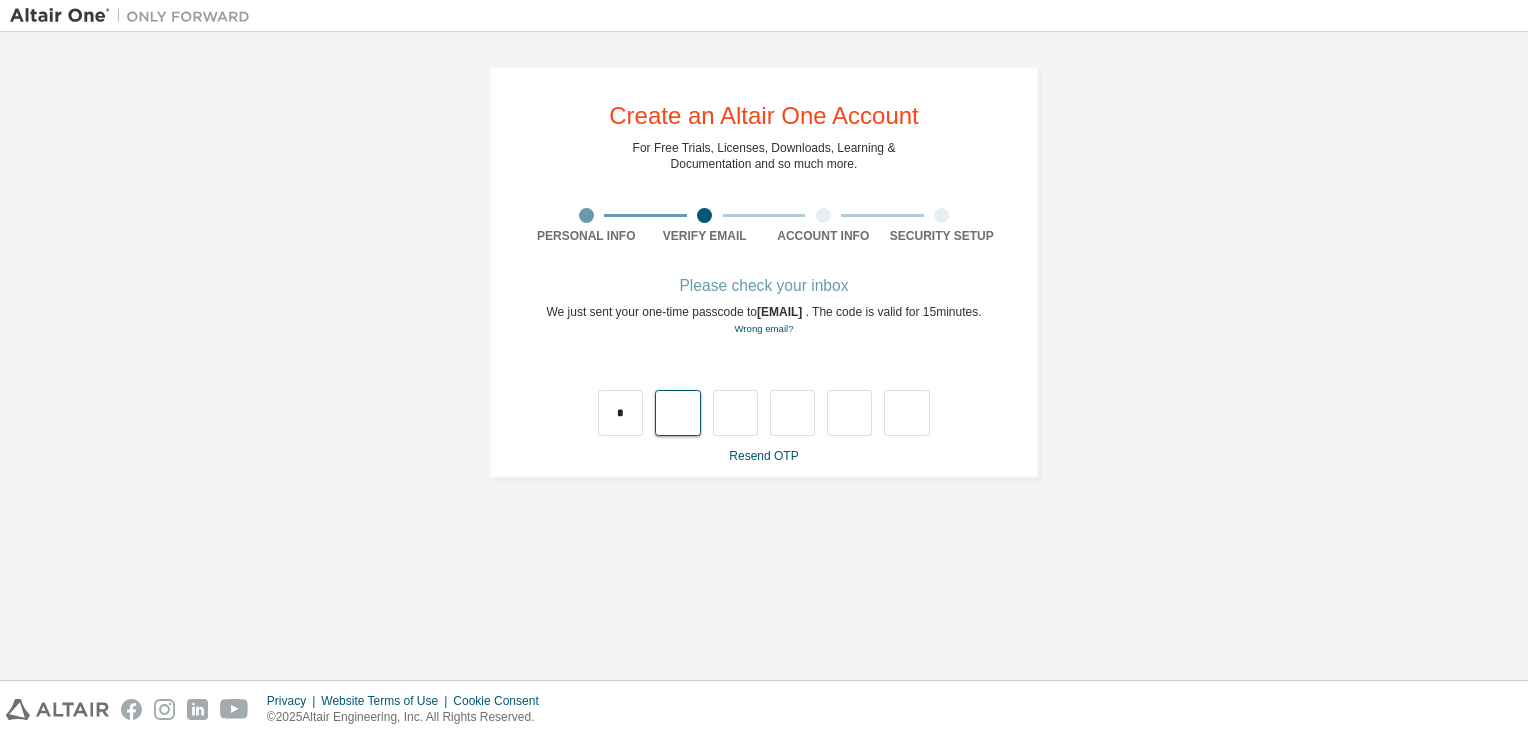 type on "*" 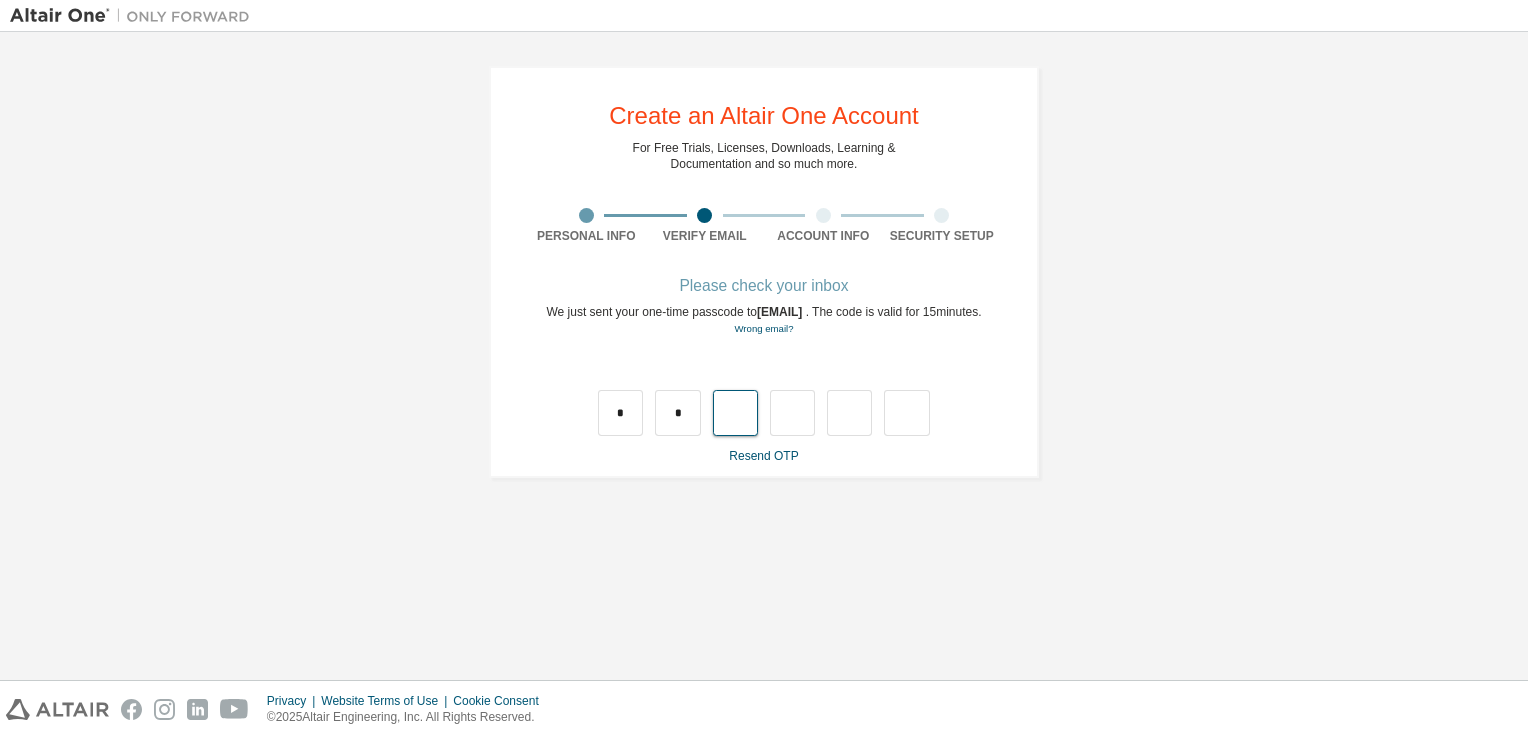 type on "*" 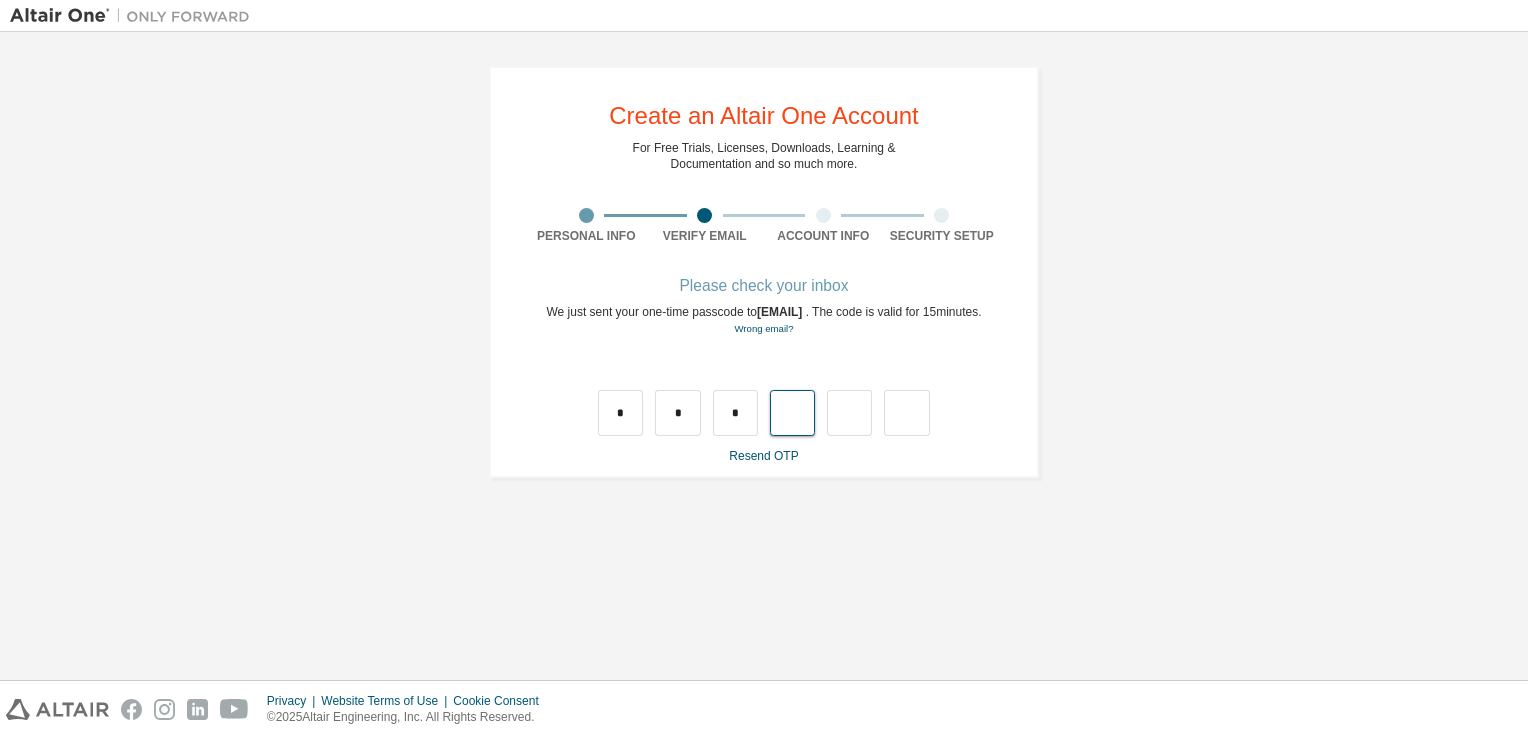 type on "*" 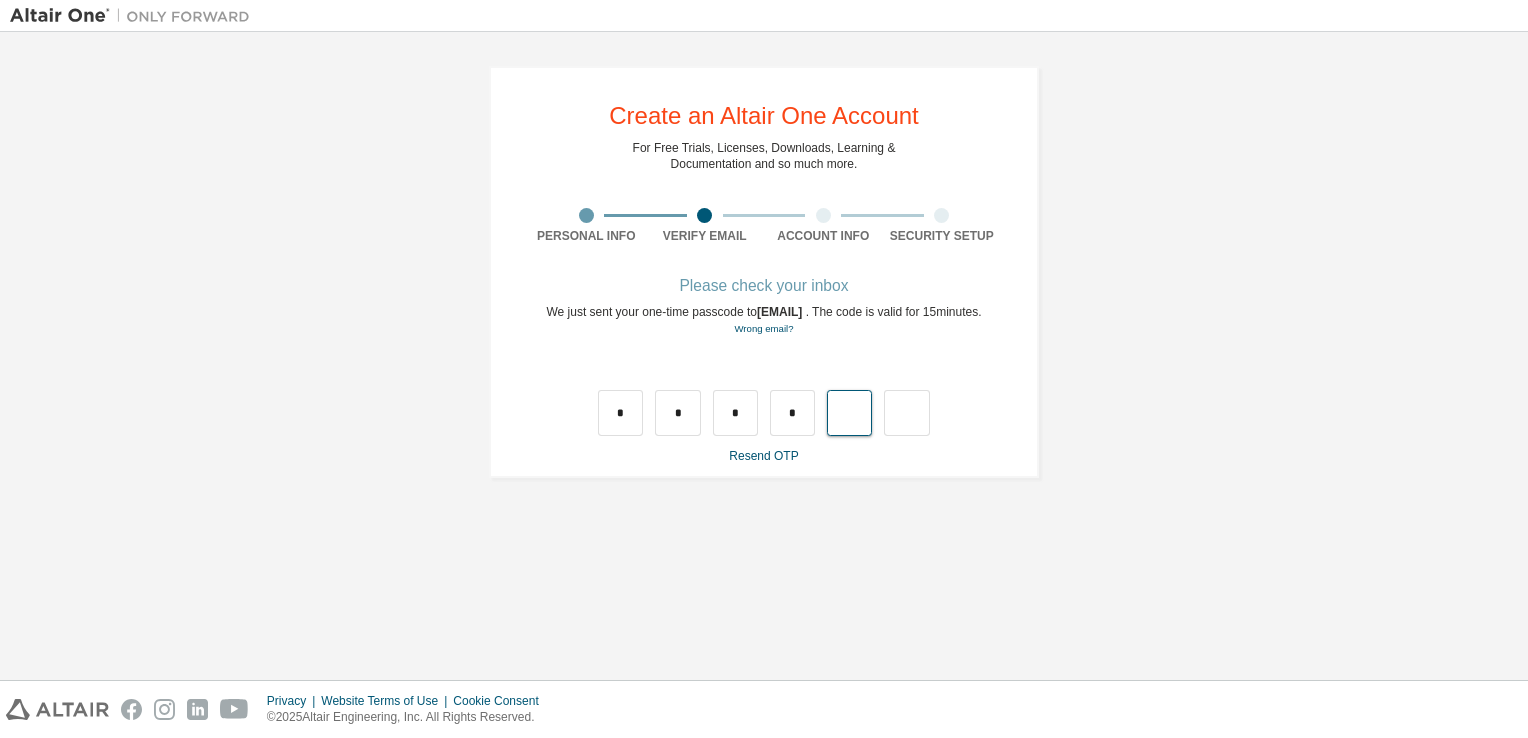 type on "*" 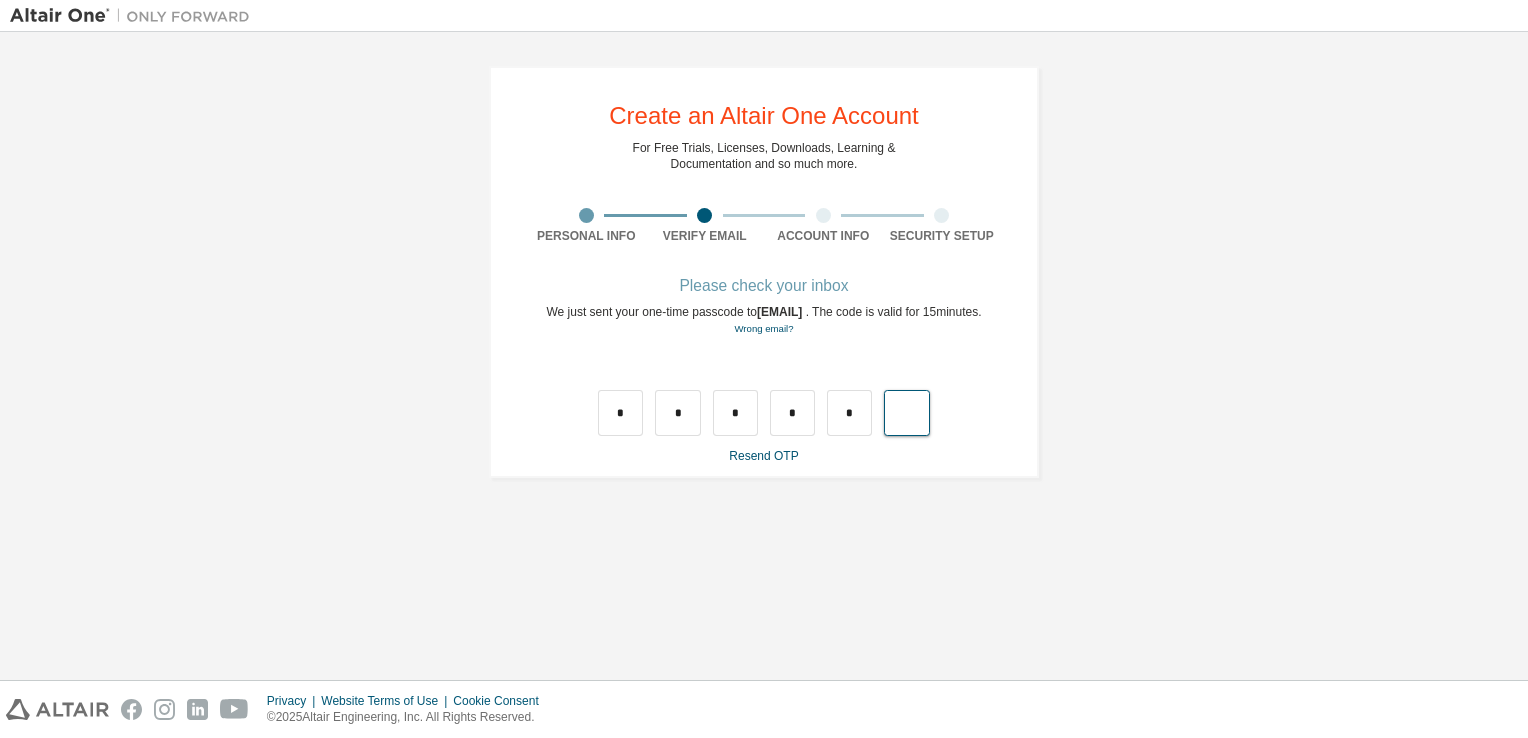 type on "*" 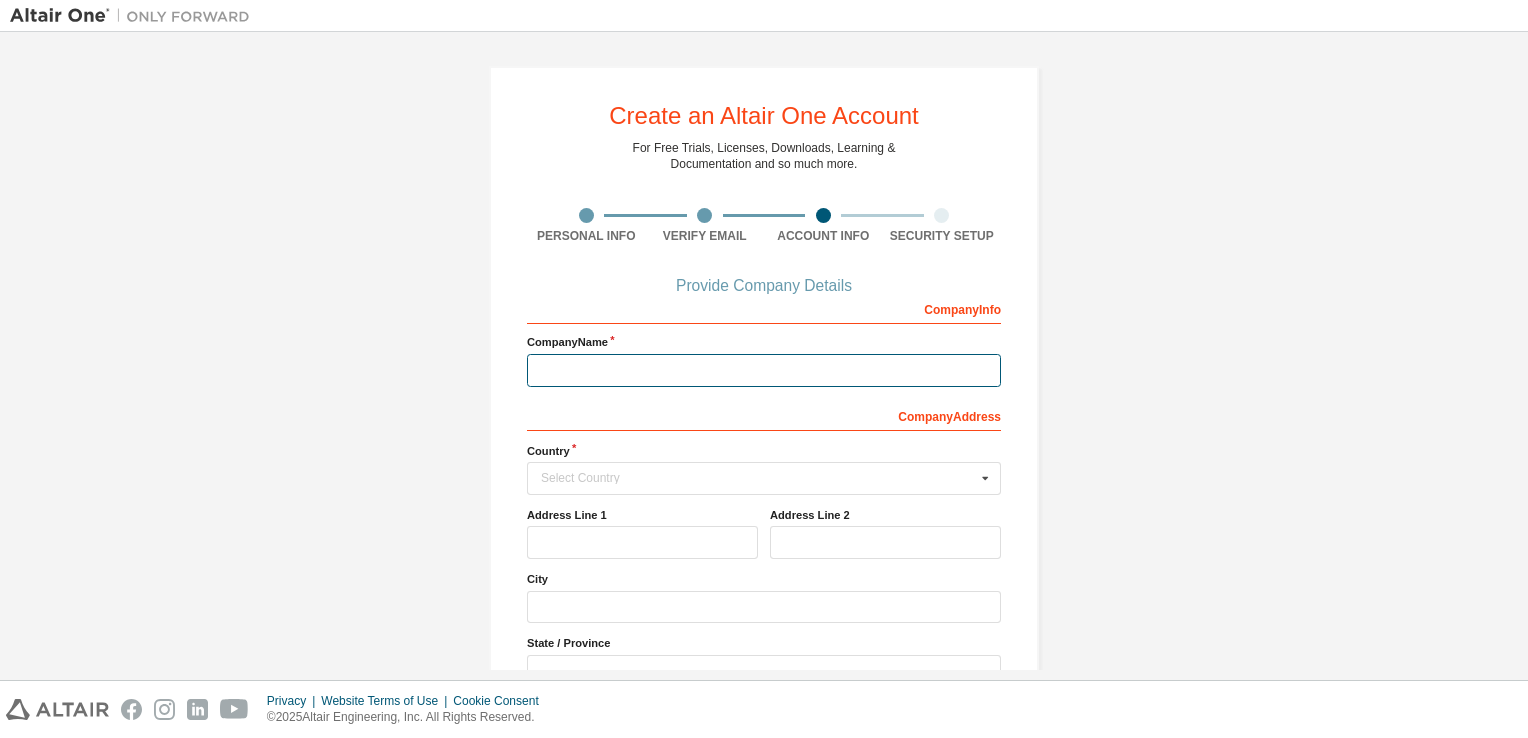 click at bounding box center (764, 370) 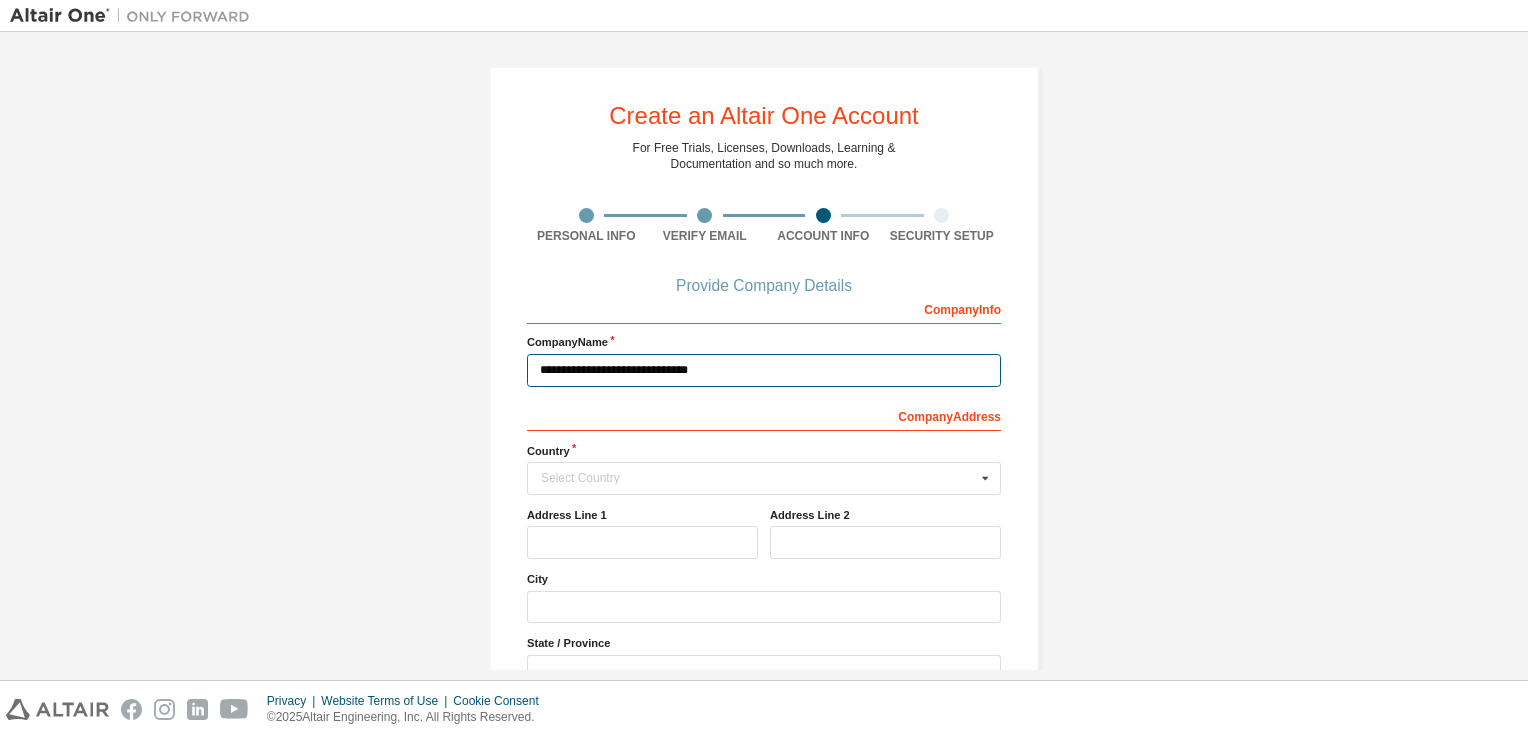 click on "**********" at bounding box center [764, 370] 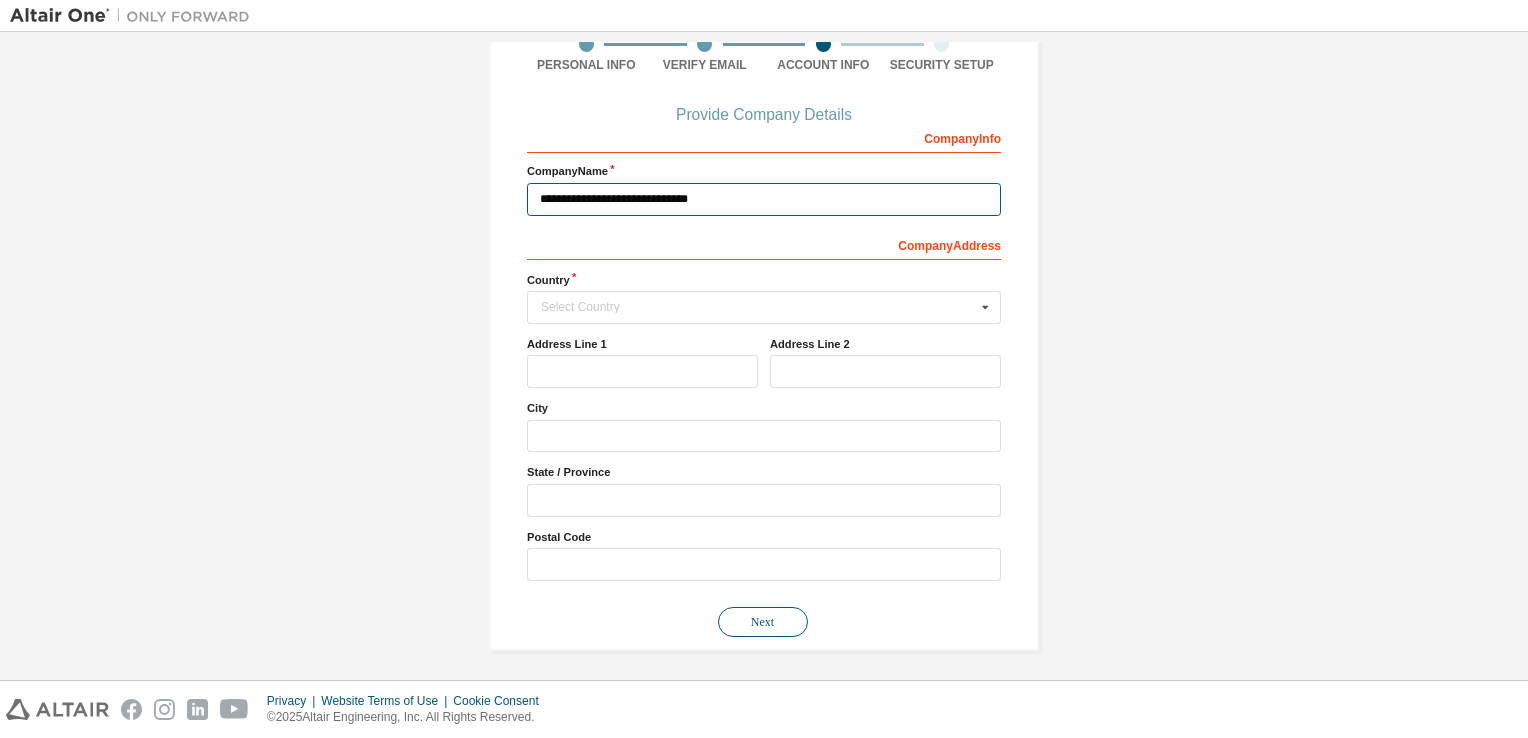 type on "**********" 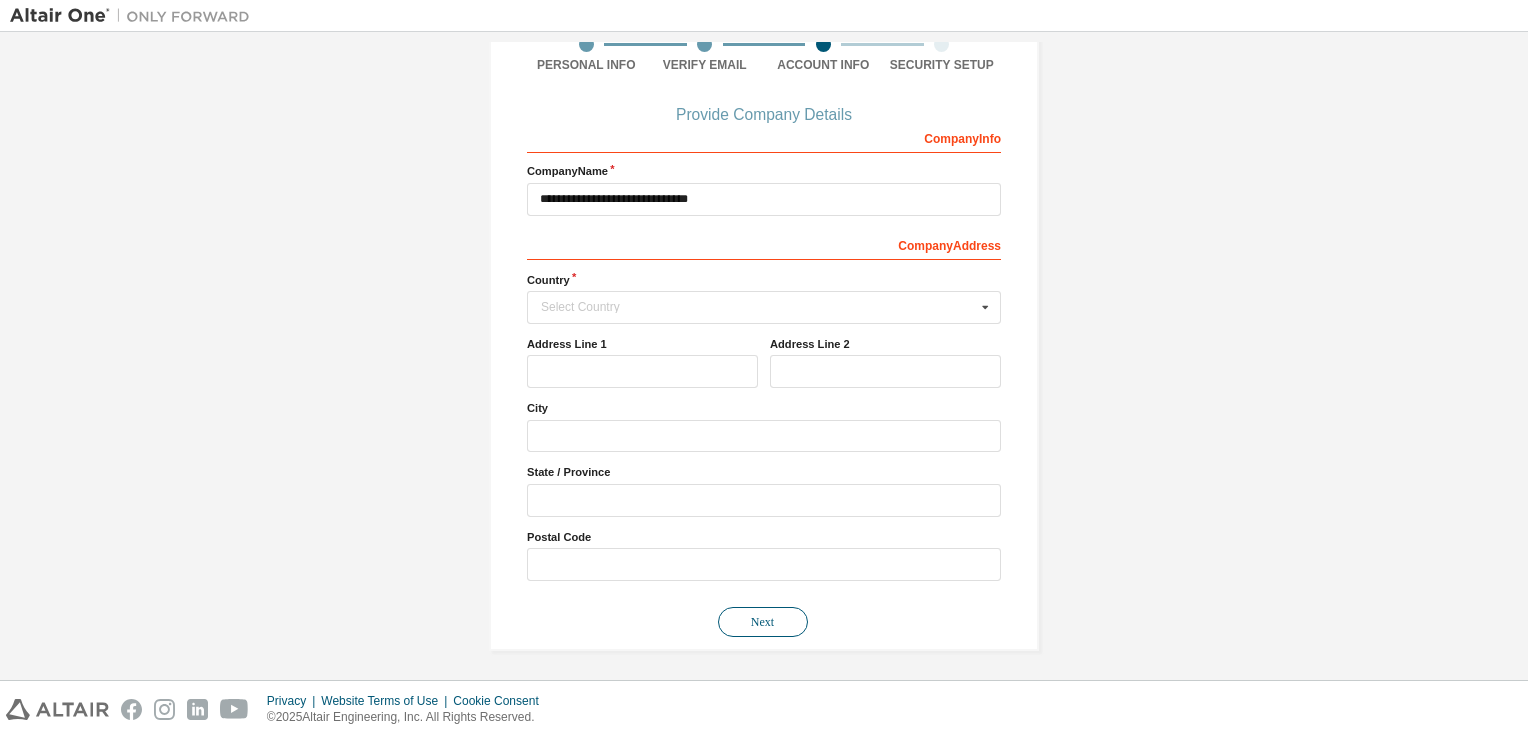 click on "Next" at bounding box center (763, 622) 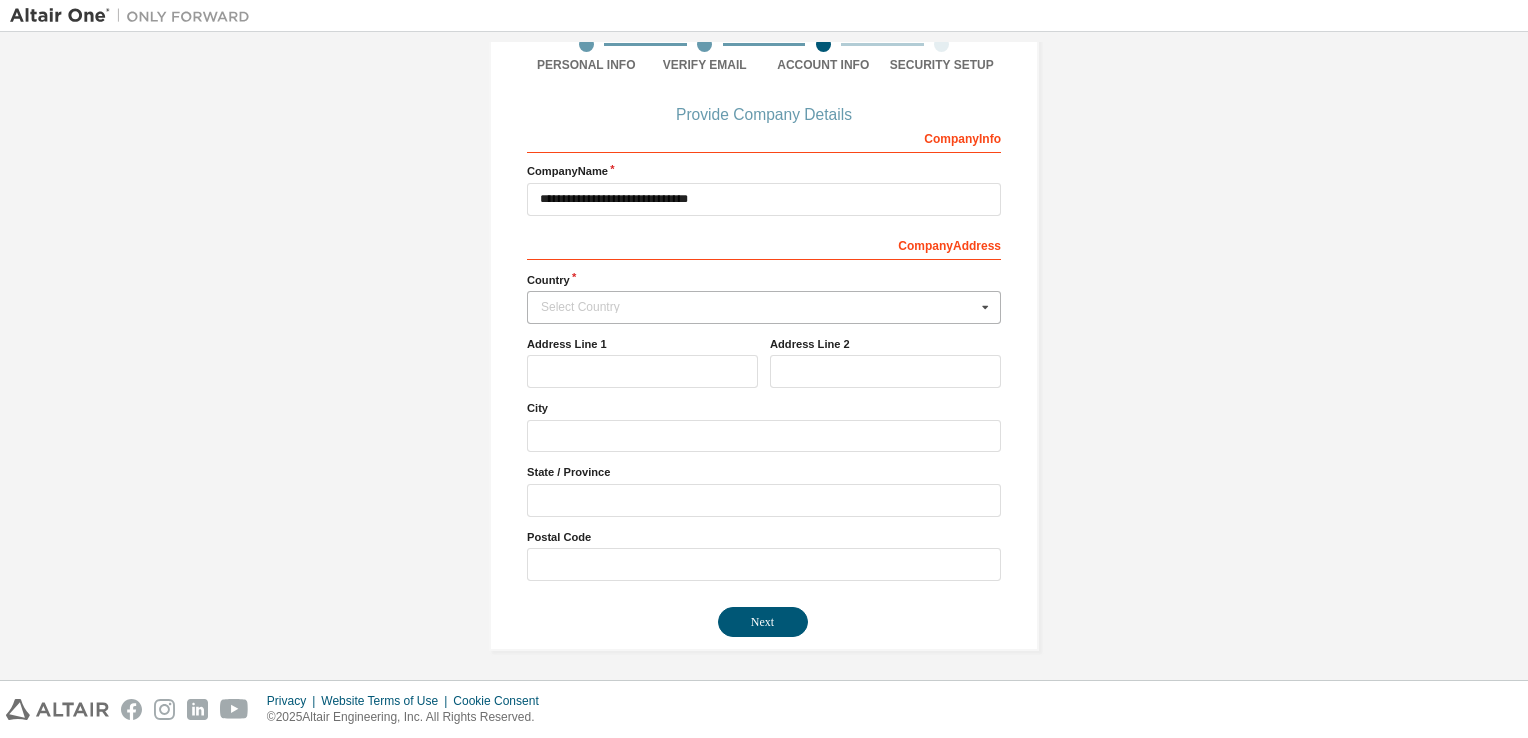 click on "Select Country" at bounding box center [758, 307] 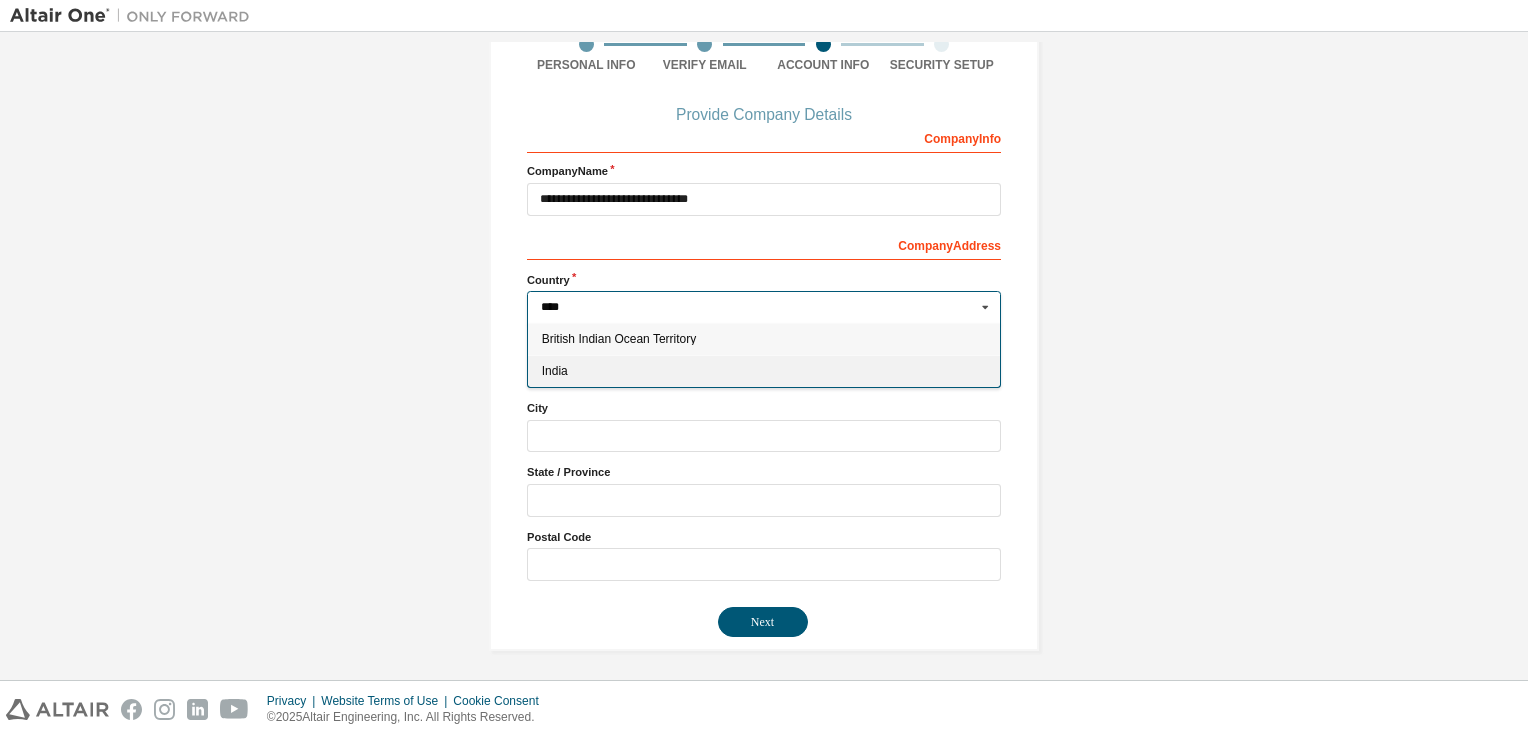type on "****" 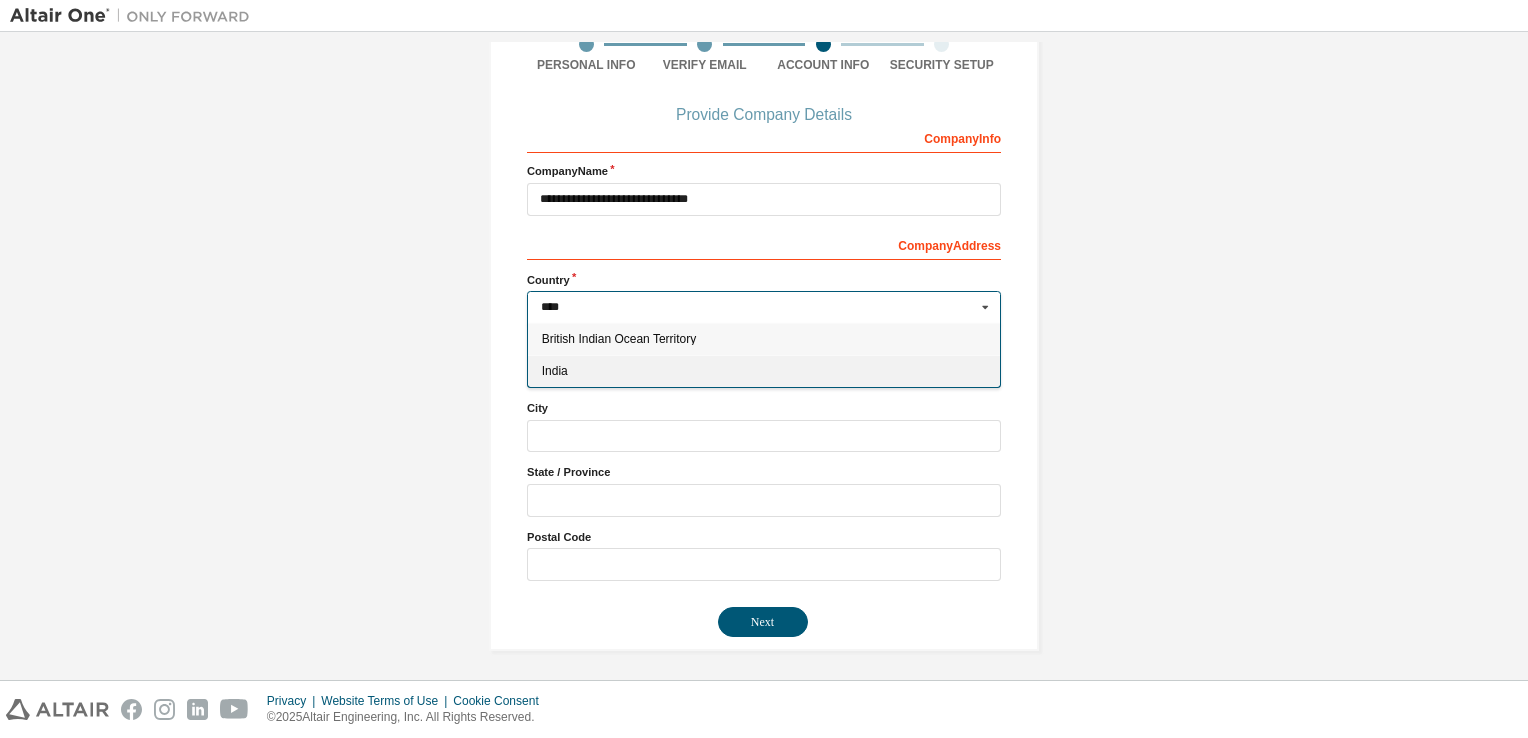 click on "India" at bounding box center [764, 371] 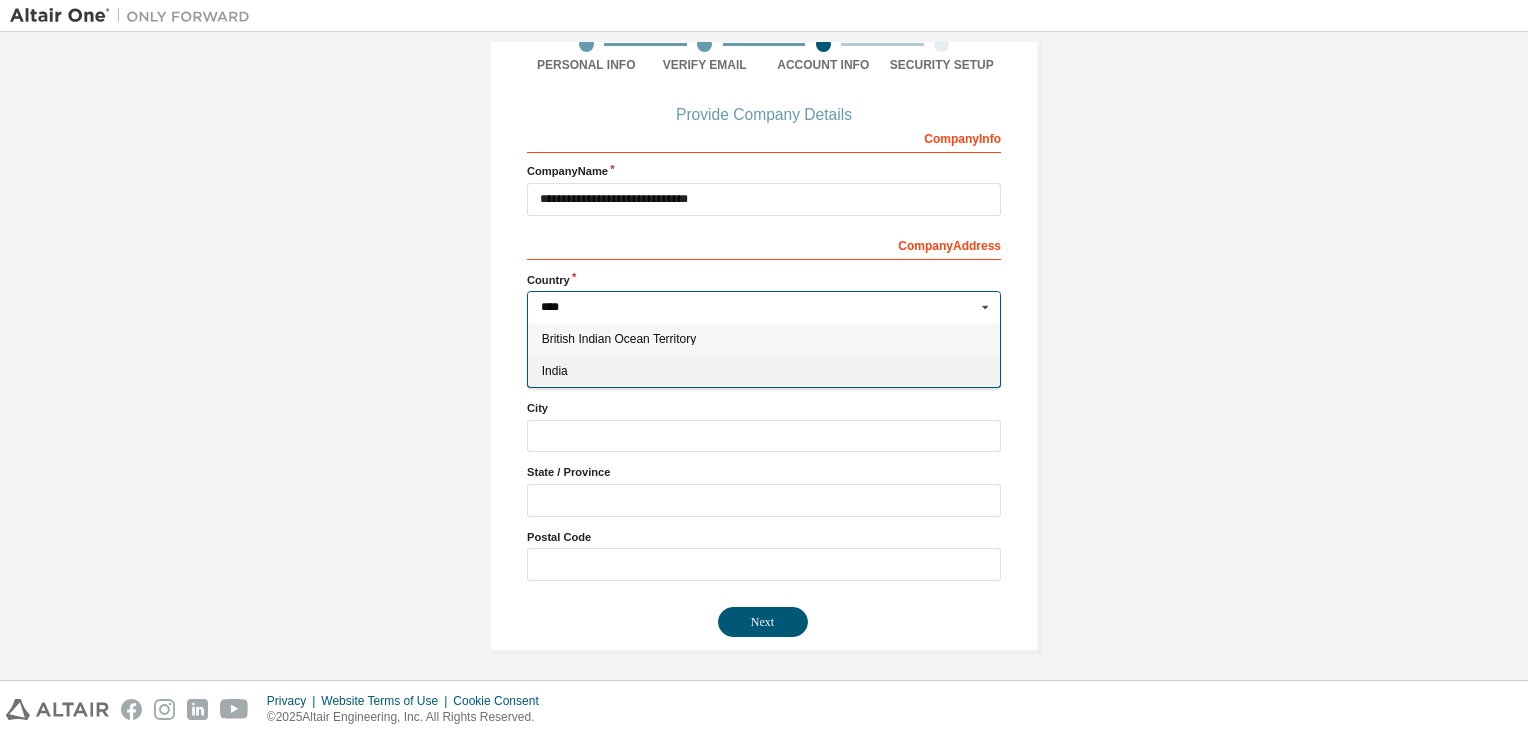 type on "***" 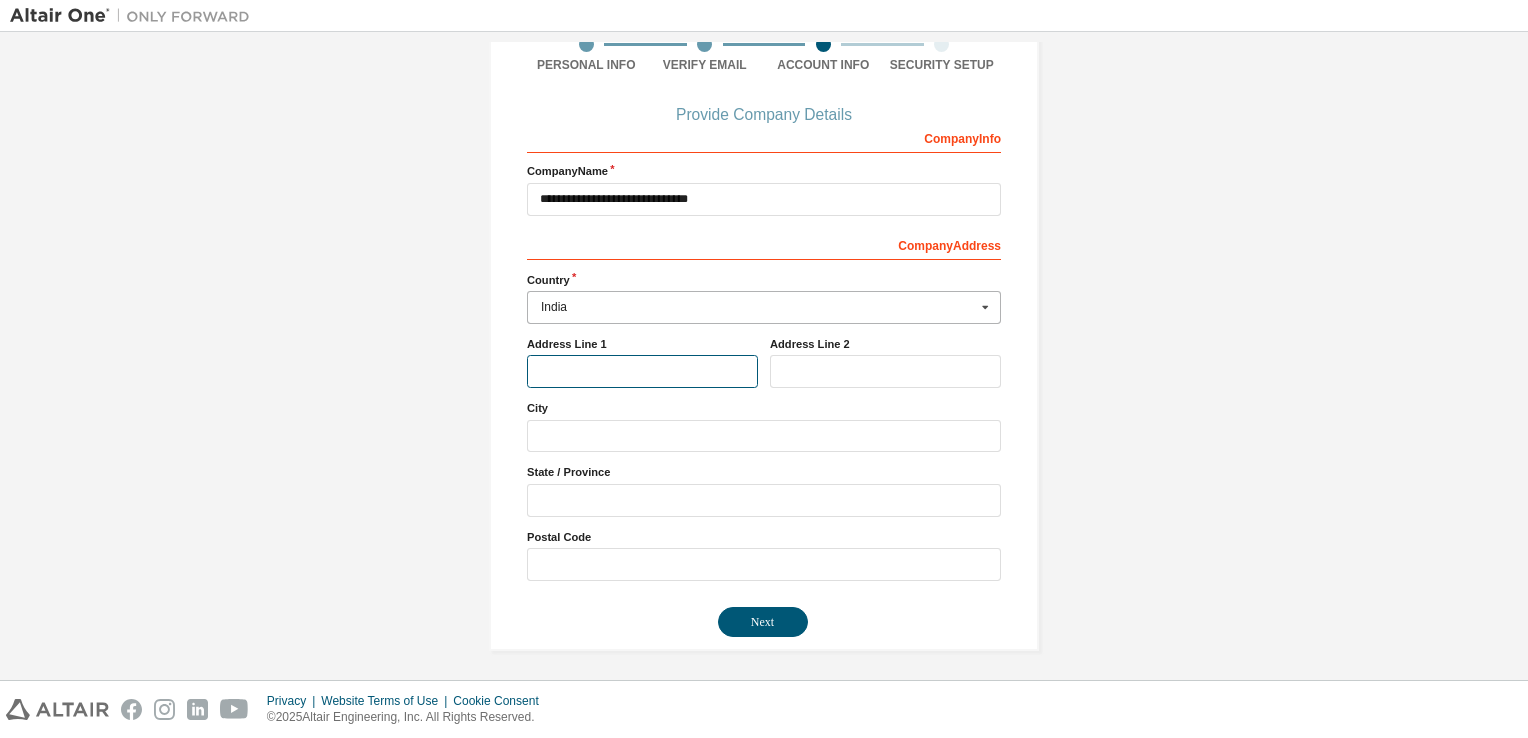 click at bounding box center [642, 371] 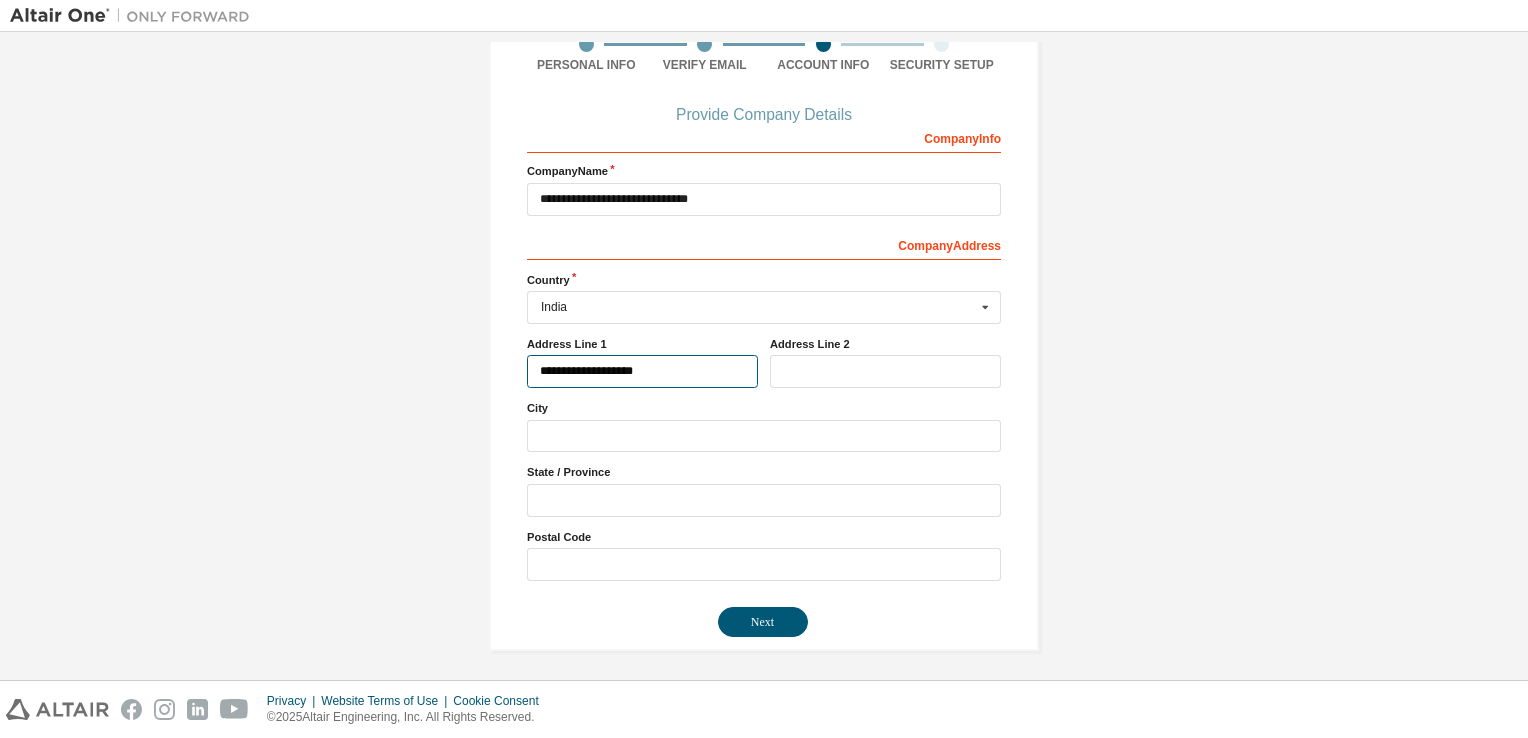click on "**********" at bounding box center (642, 371) 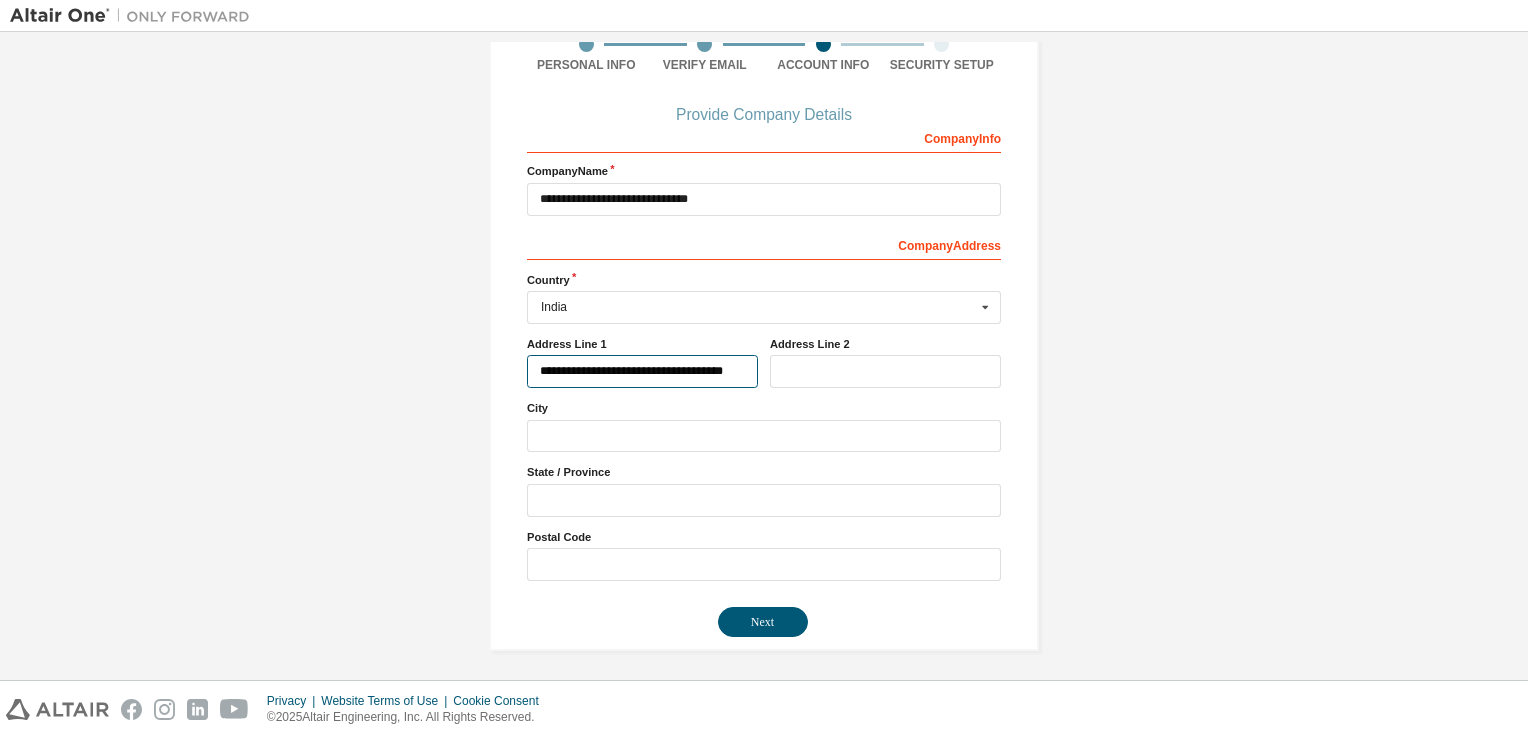 scroll, scrollTop: 0, scrollLeft: 11, axis: horizontal 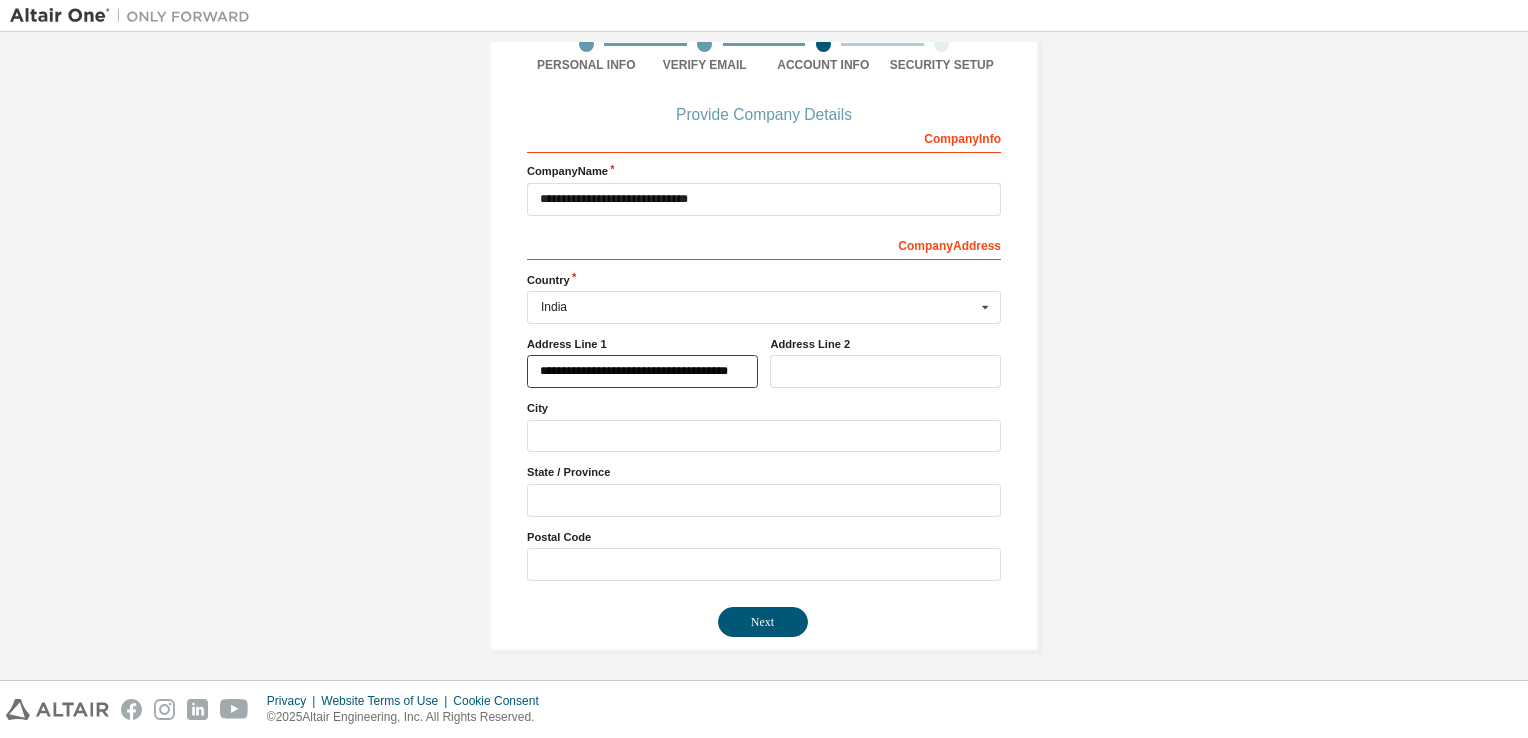 type on "**********" 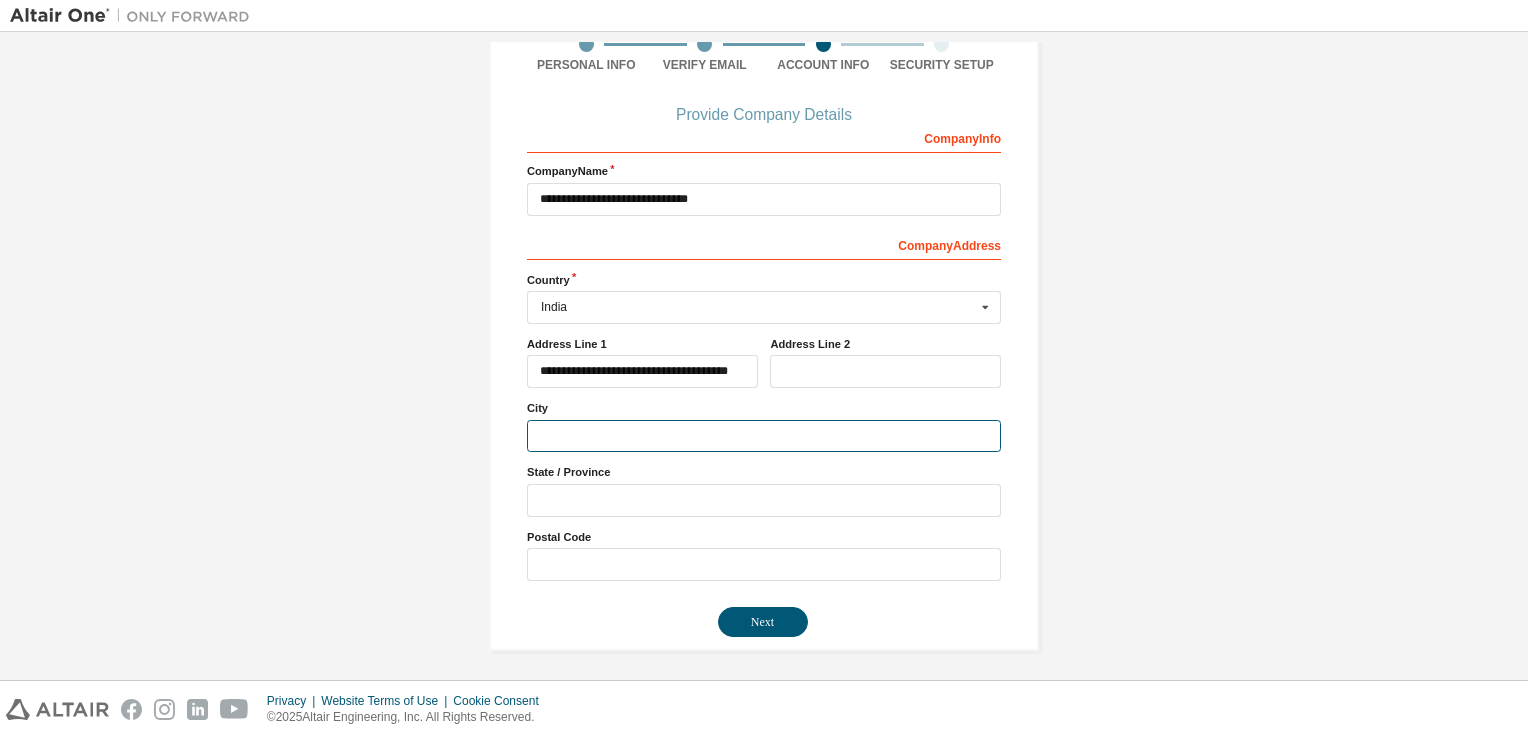 scroll, scrollTop: 0, scrollLeft: 0, axis: both 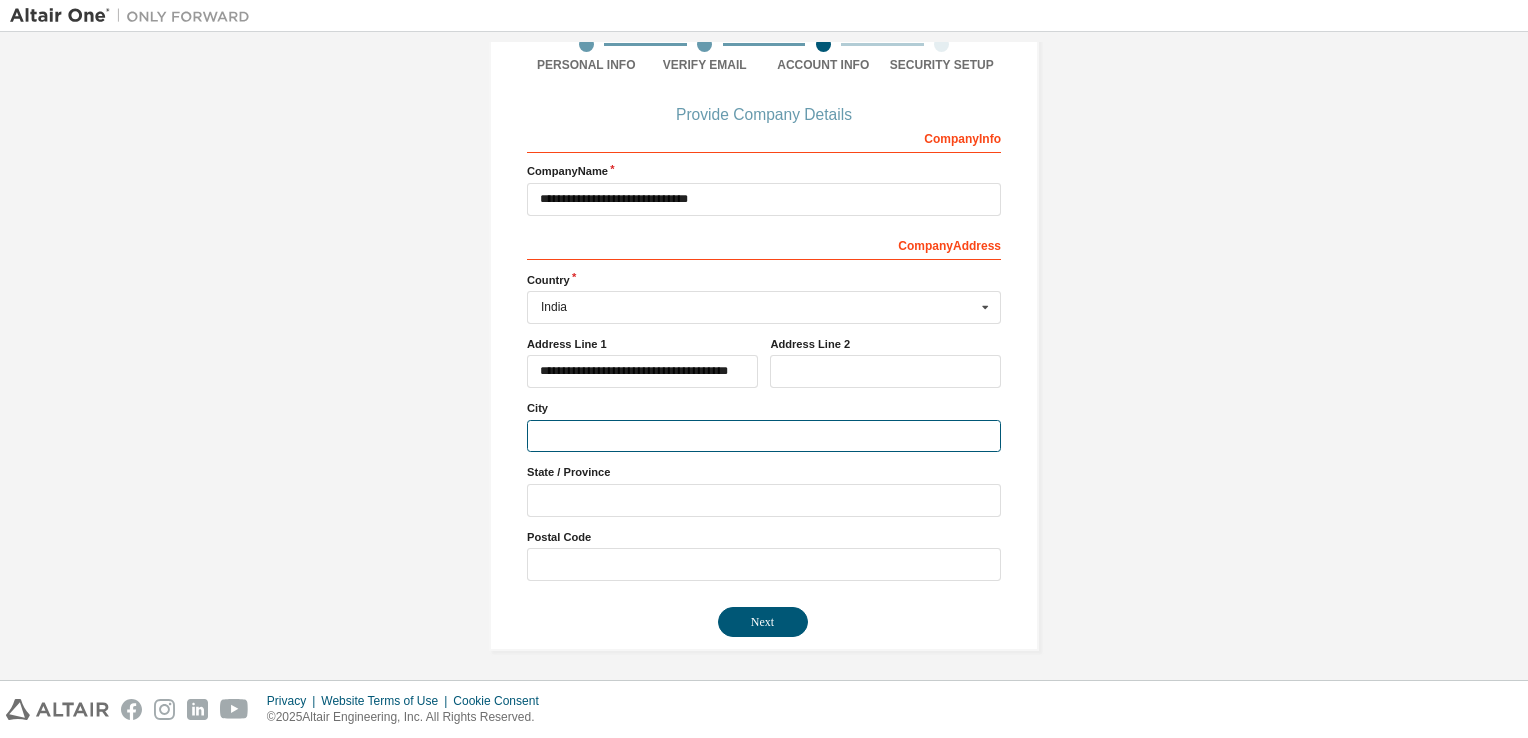 click at bounding box center [764, 436] 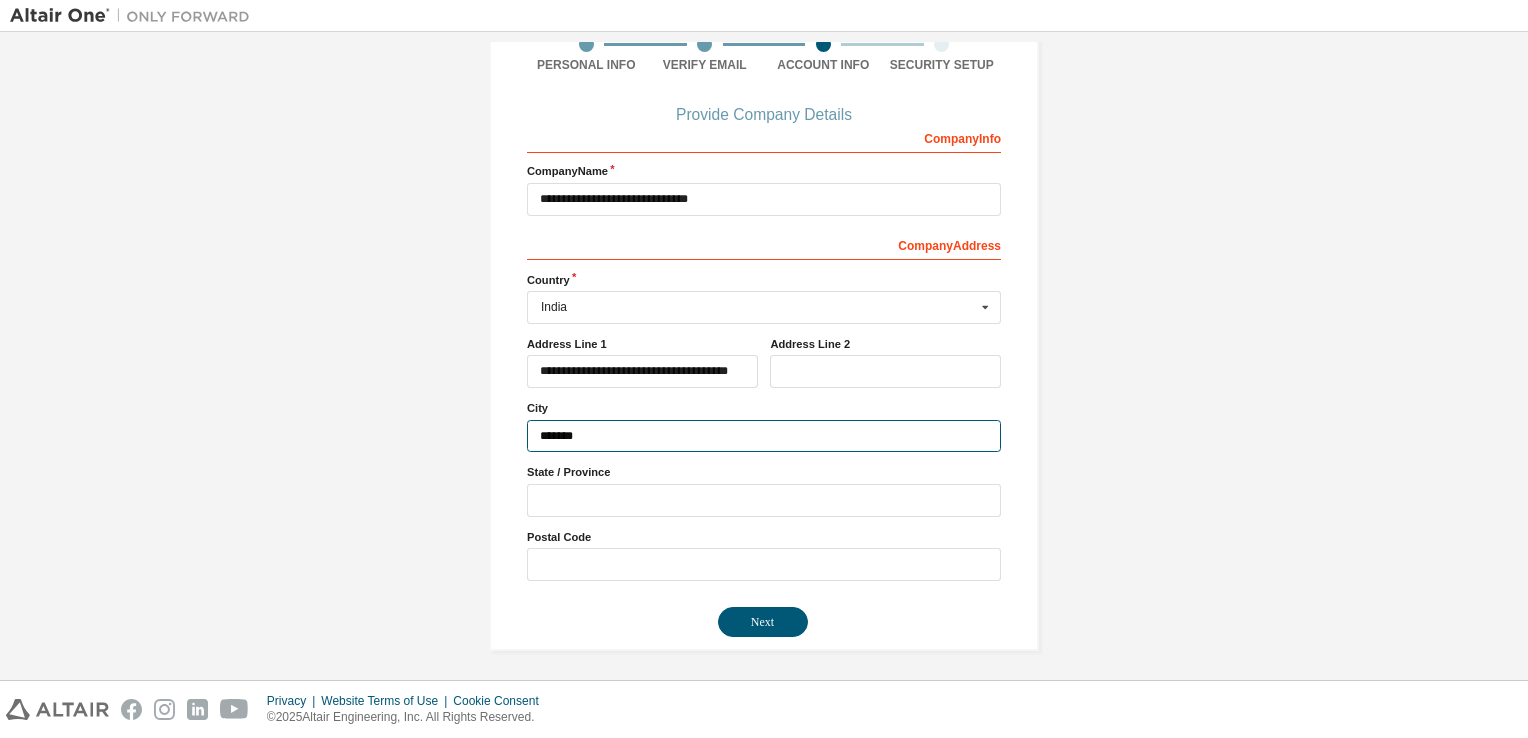 type on "*******" 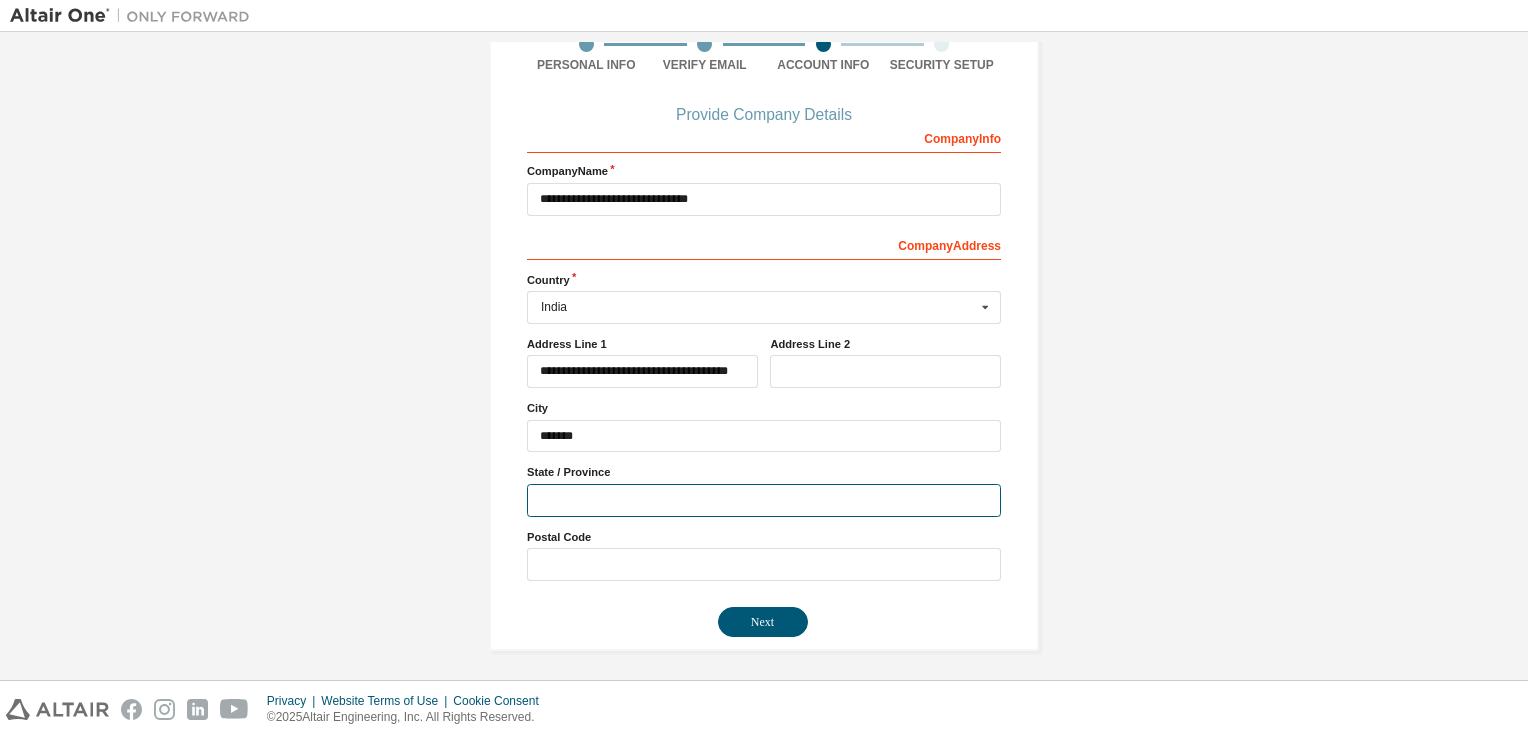 click at bounding box center (764, 500) 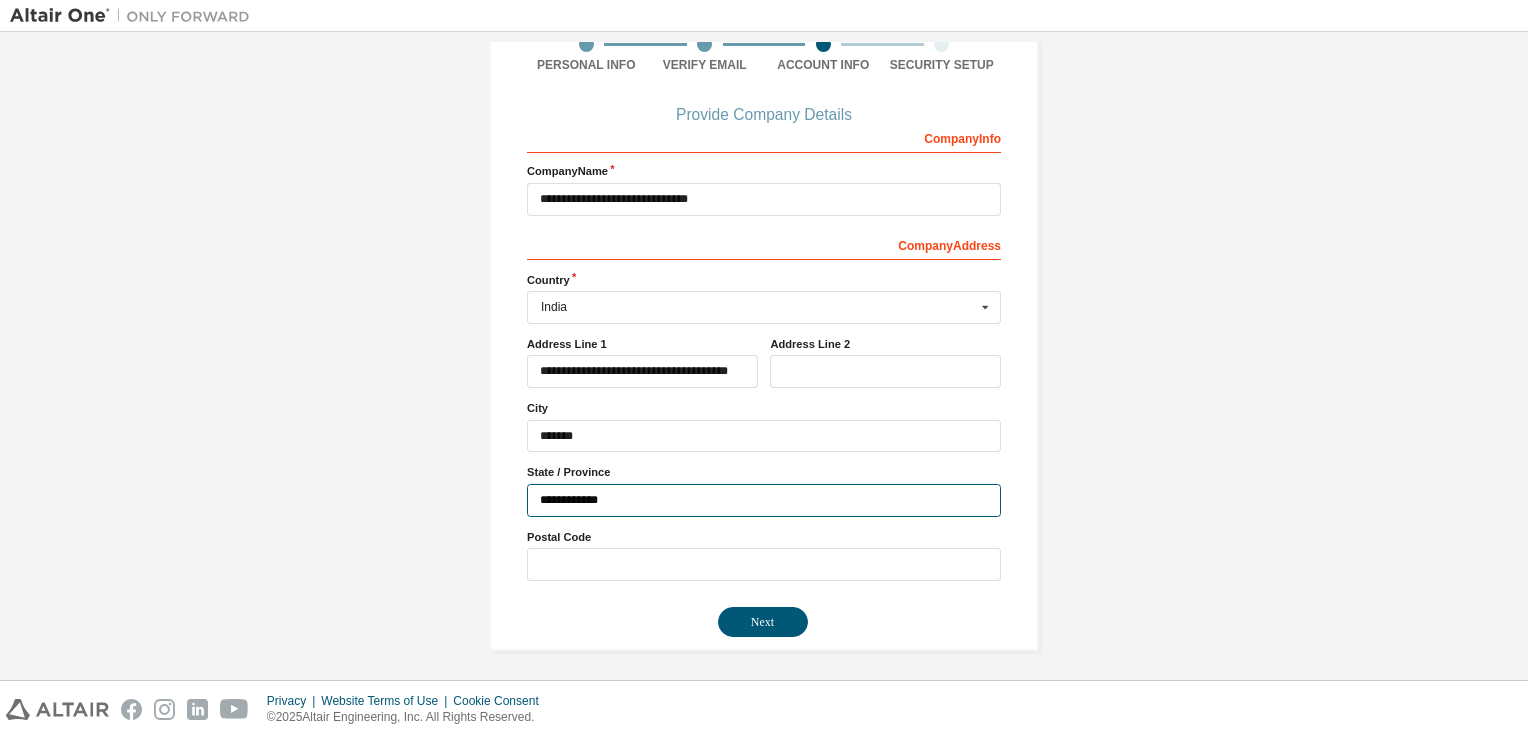 type on "**********" 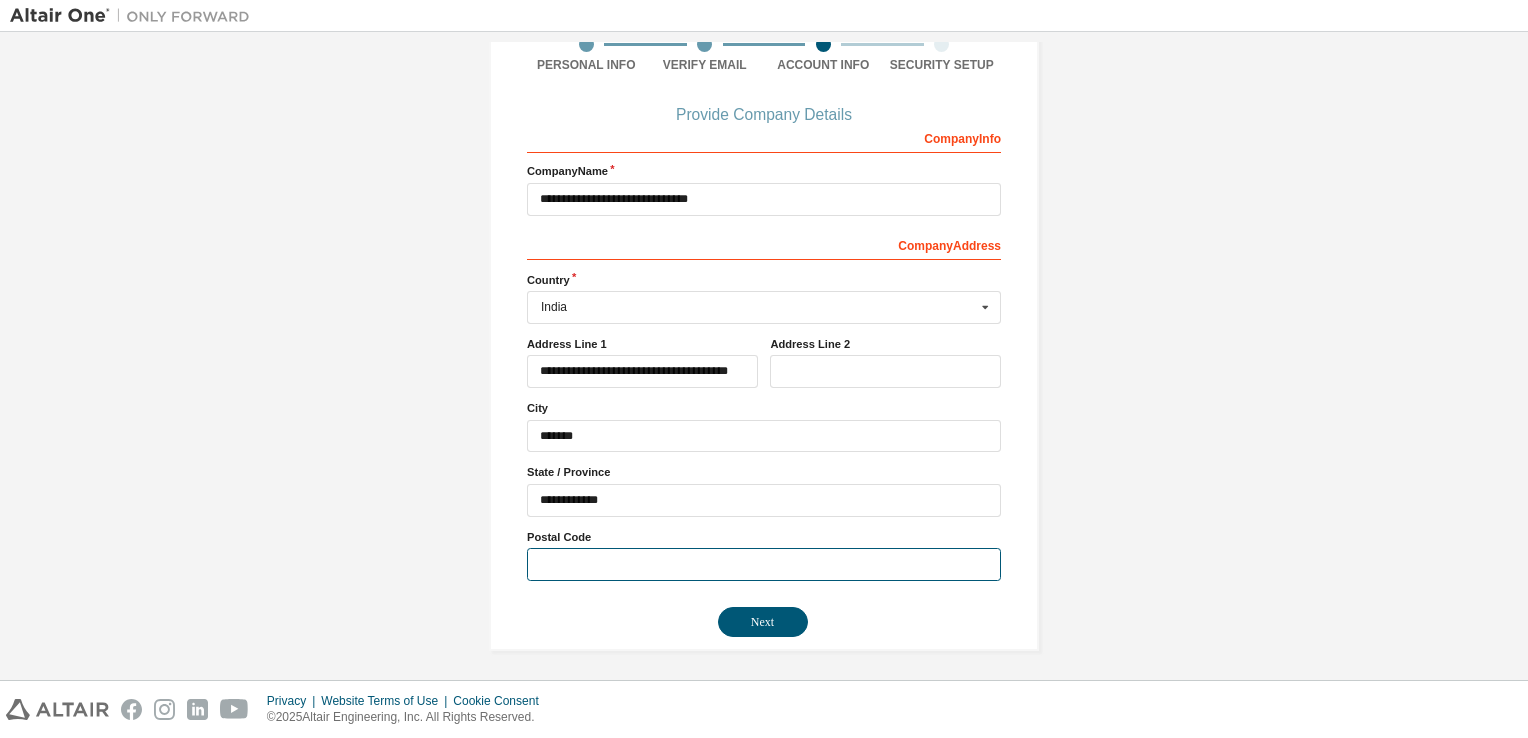 click at bounding box center [764, 564] 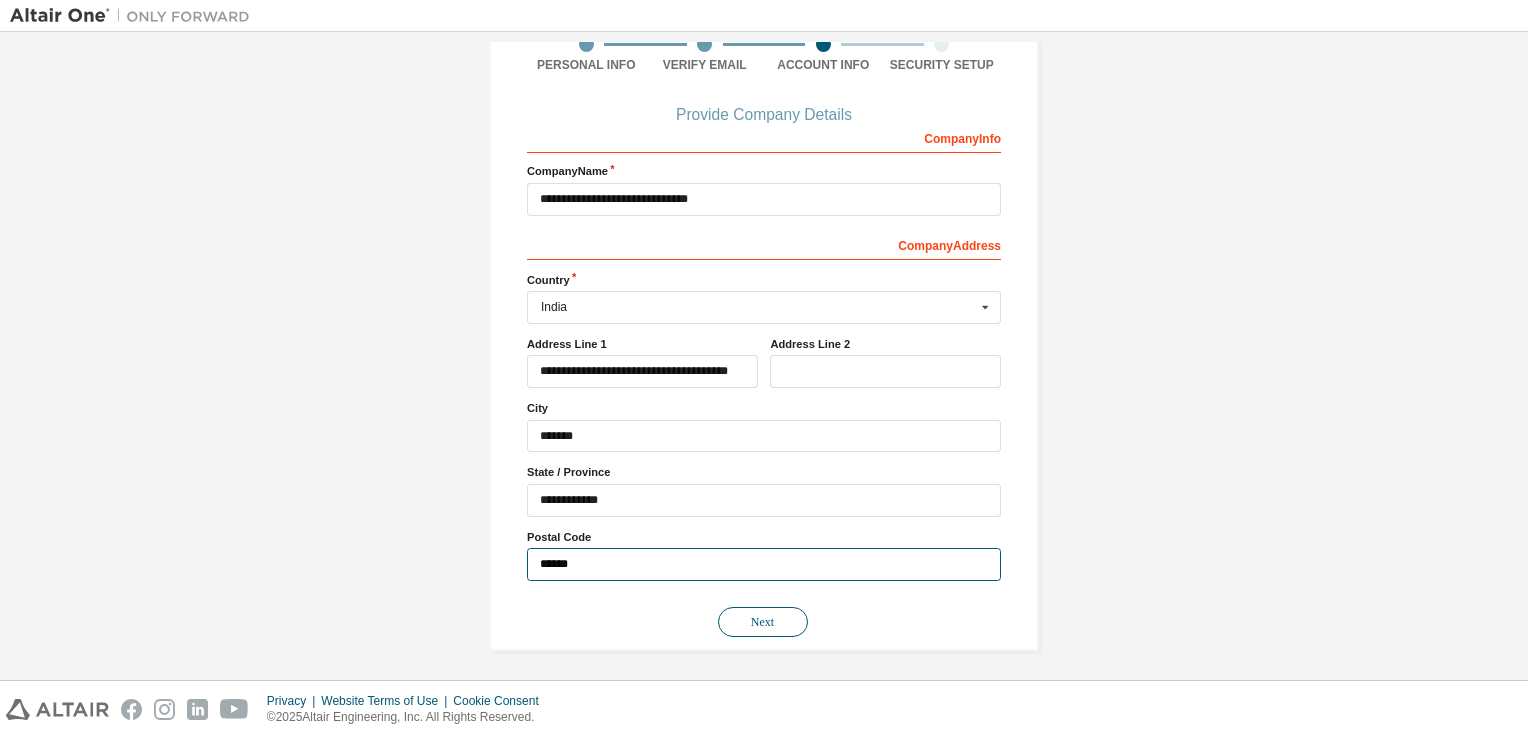 type on "******" 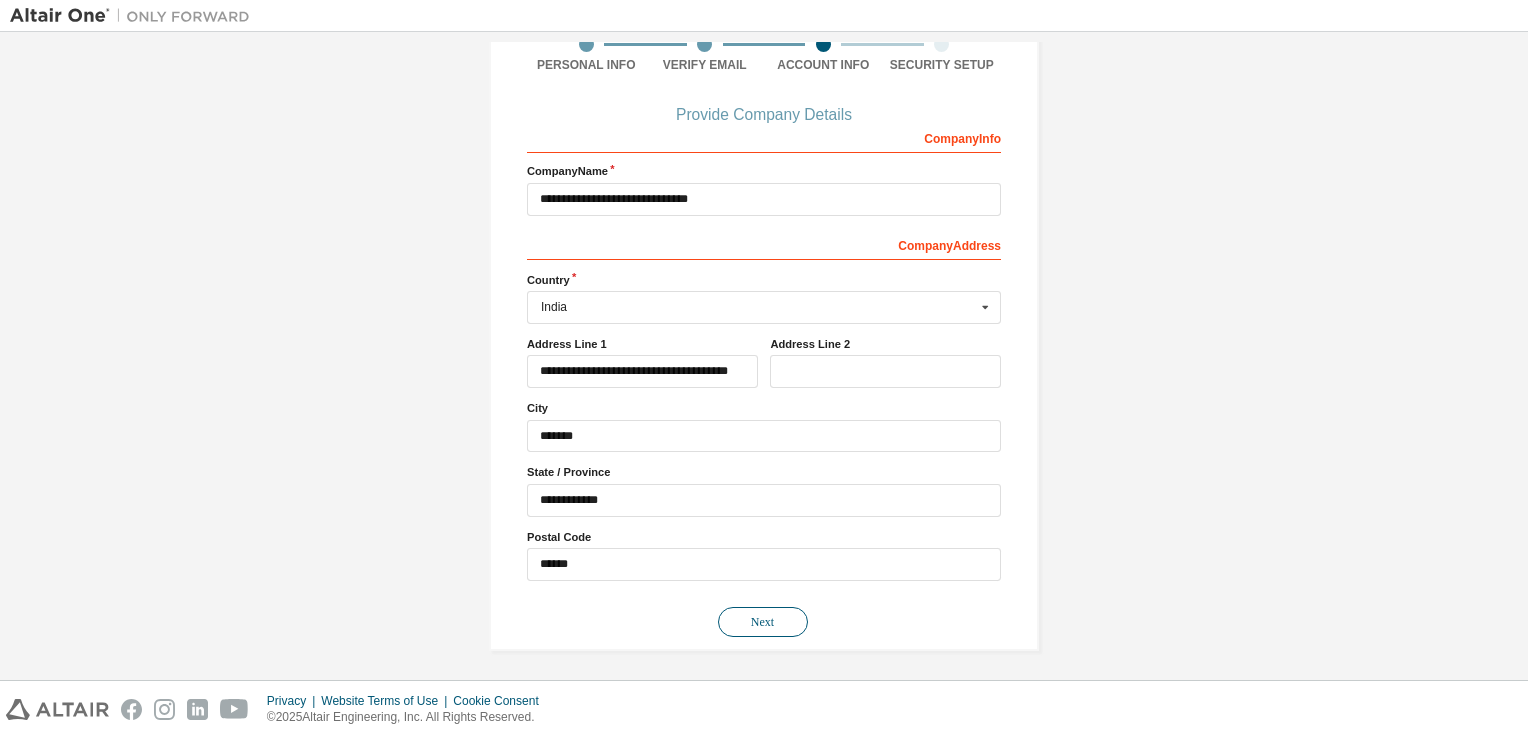 click on "Next" at bounding box center (763, 622) 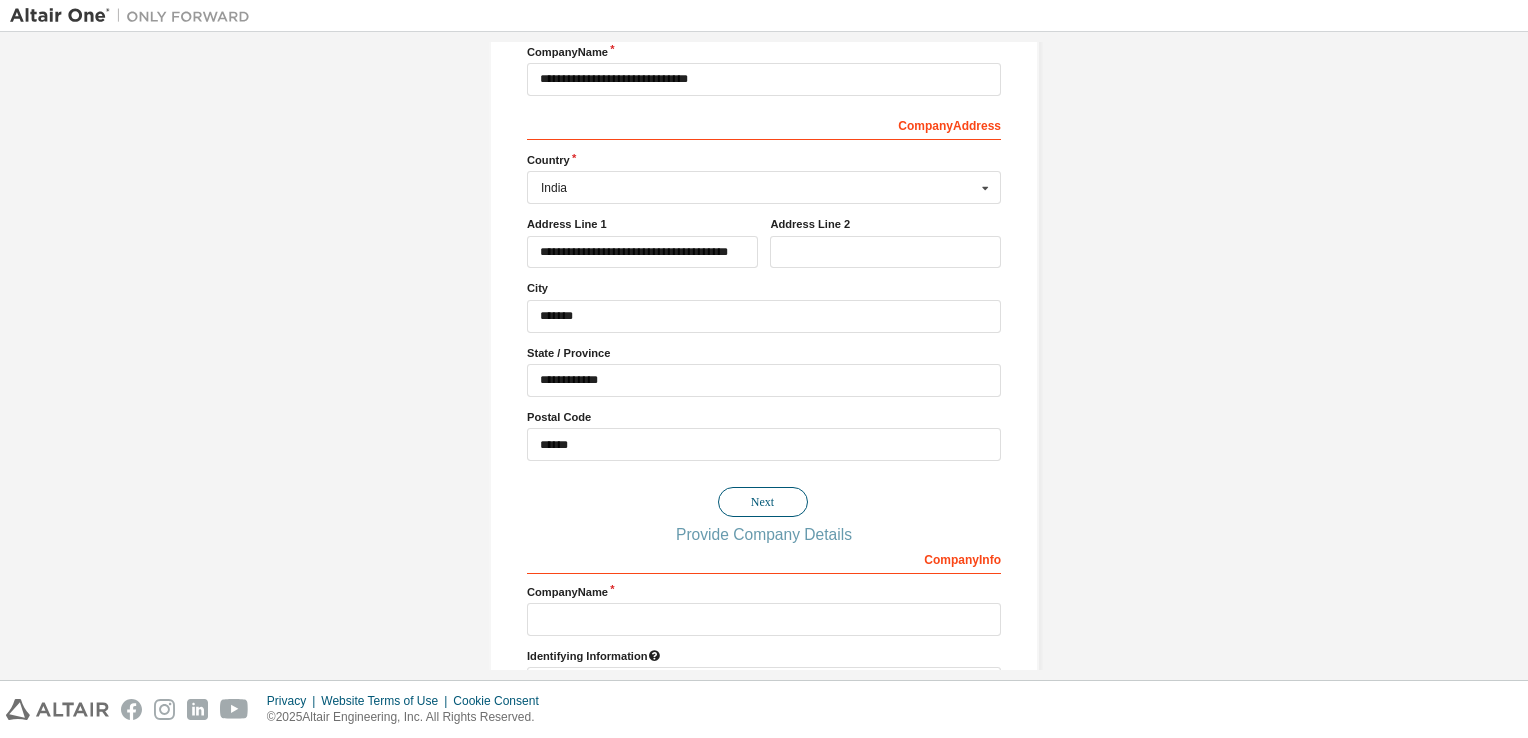 scroll, scrollTop: 0, scrollLeft: 0, axis: both 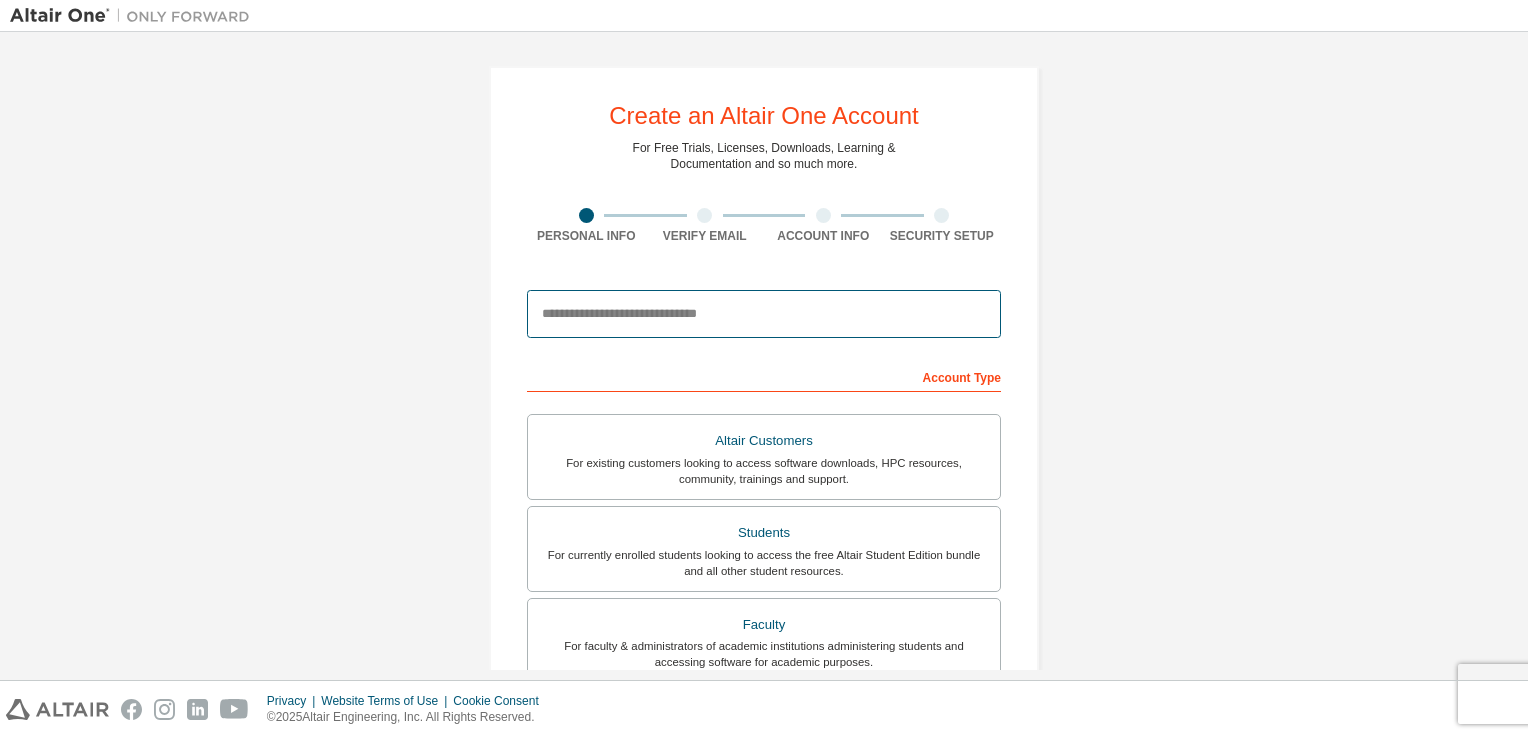 click at bounding box center [764, 314] 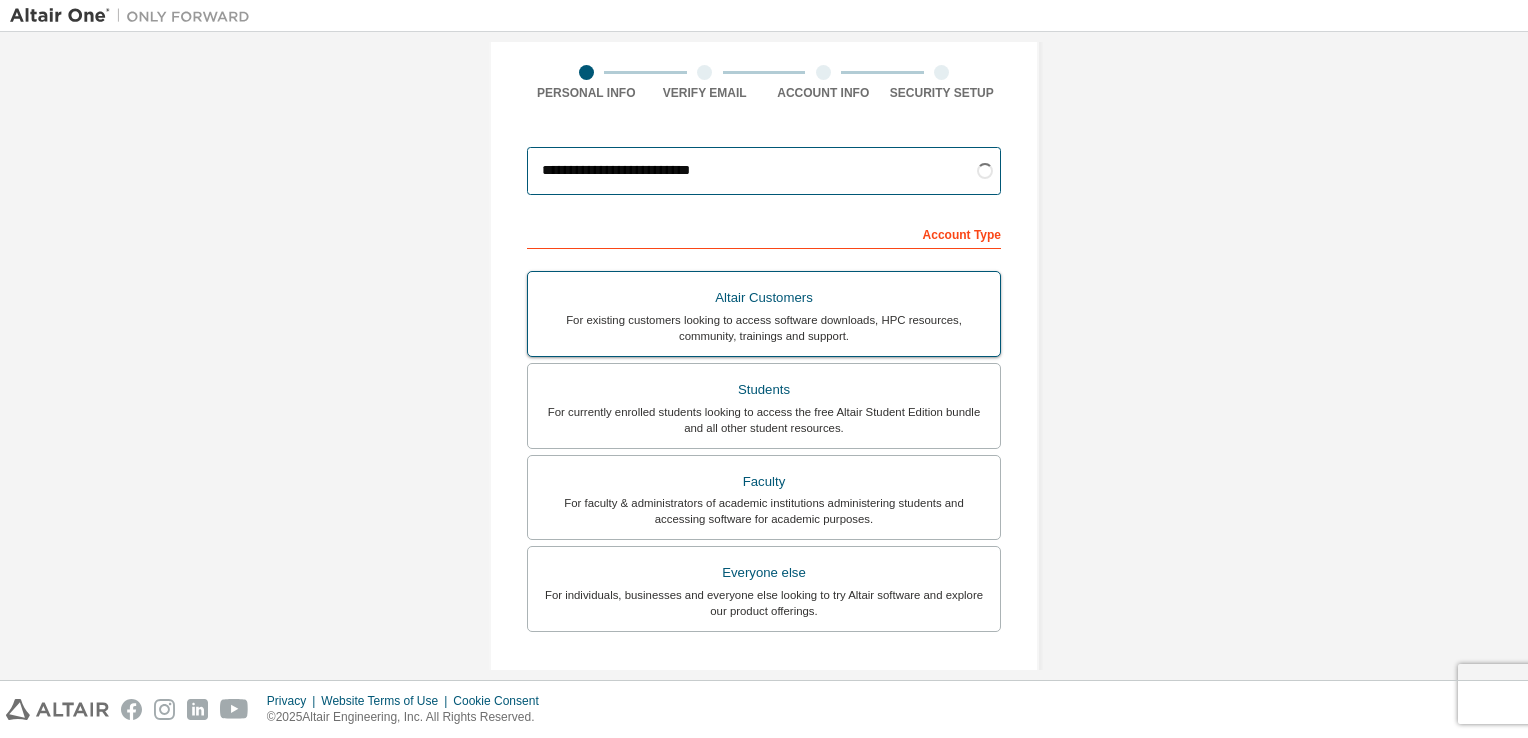 scroll, scrollTop: 144, scrollLeft: 0, axis: vertical 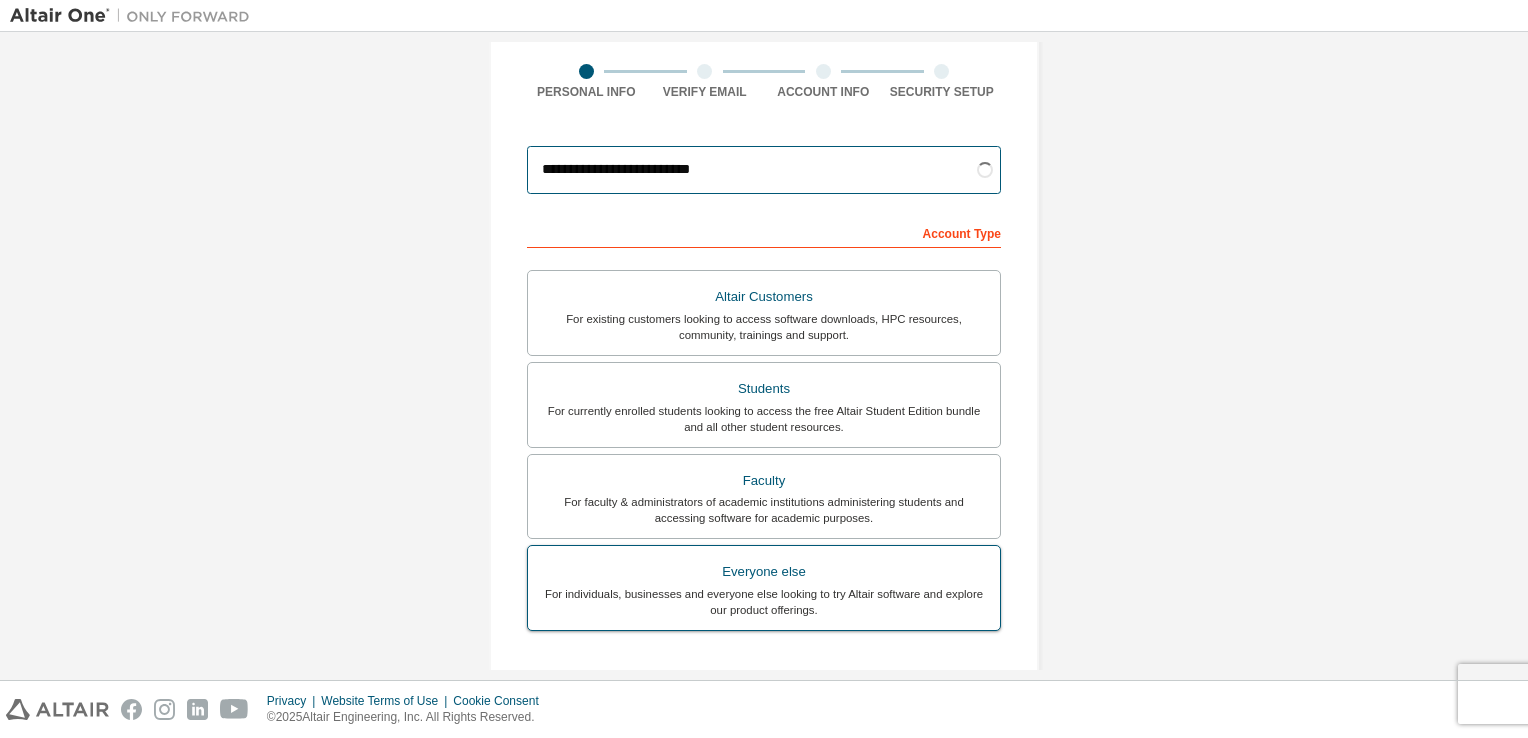 type on "**********" 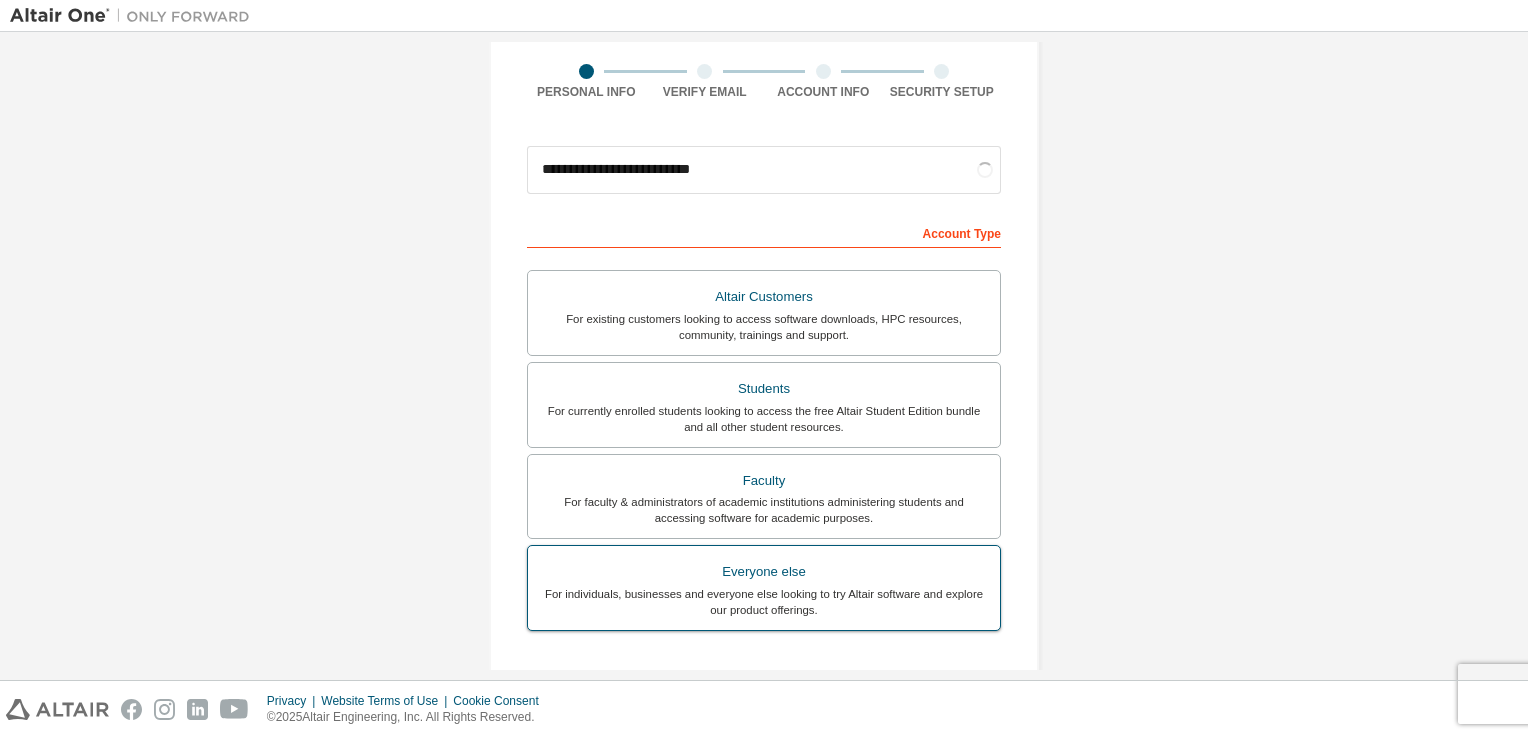 click on "Everyone else" at bounding box center [764, 572] 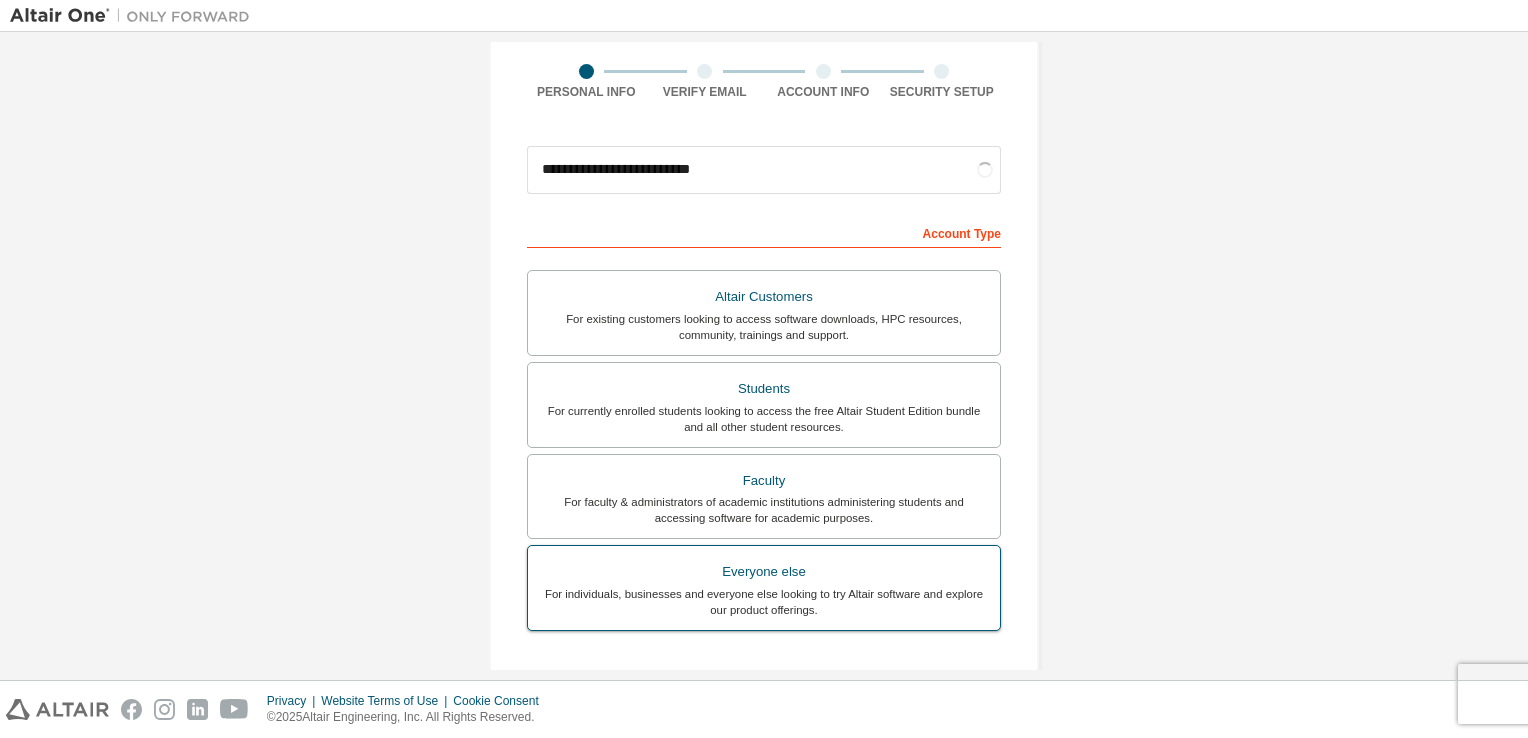scroll, scrollTop: 426, scrollLeft: 0, axis: vertical 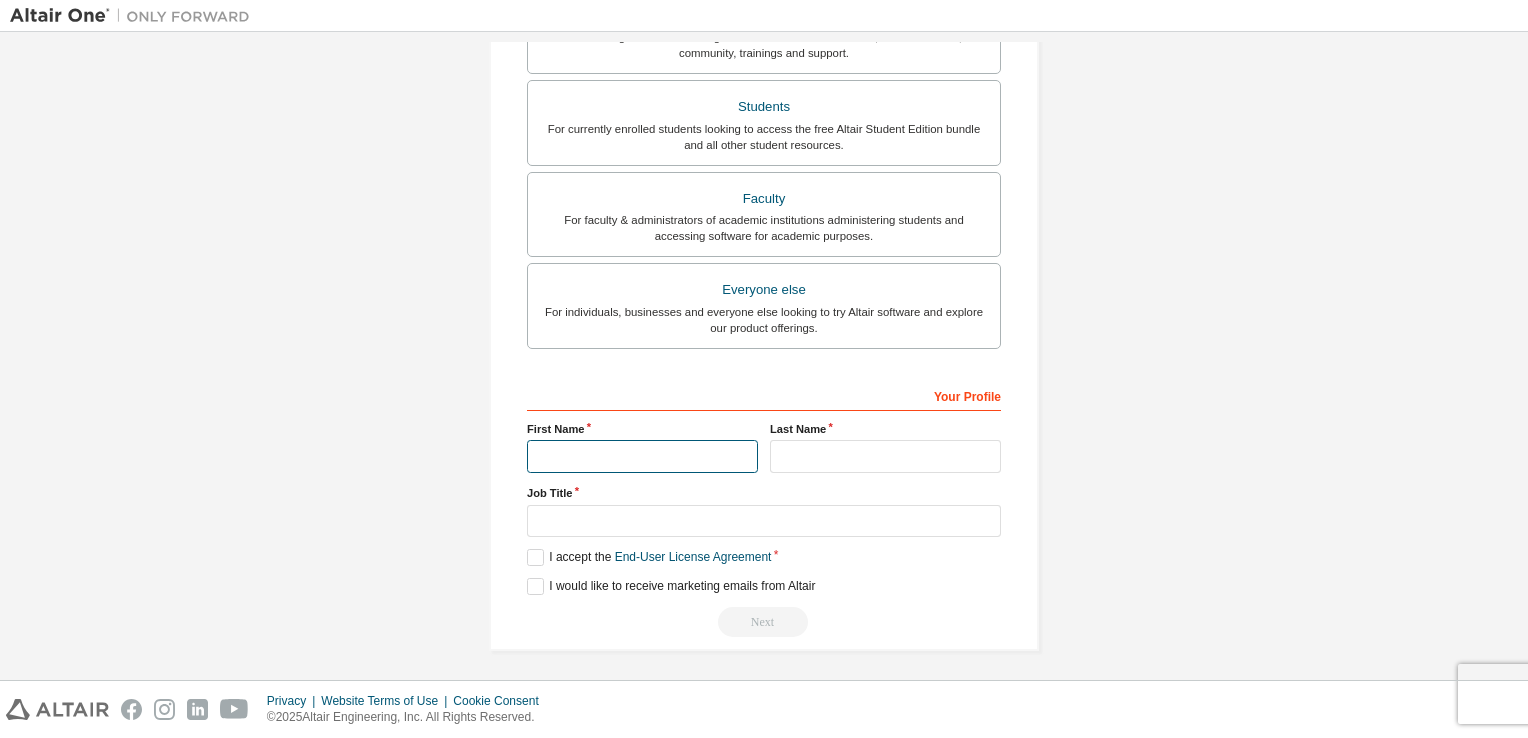 click at bounding box center (642, 456) 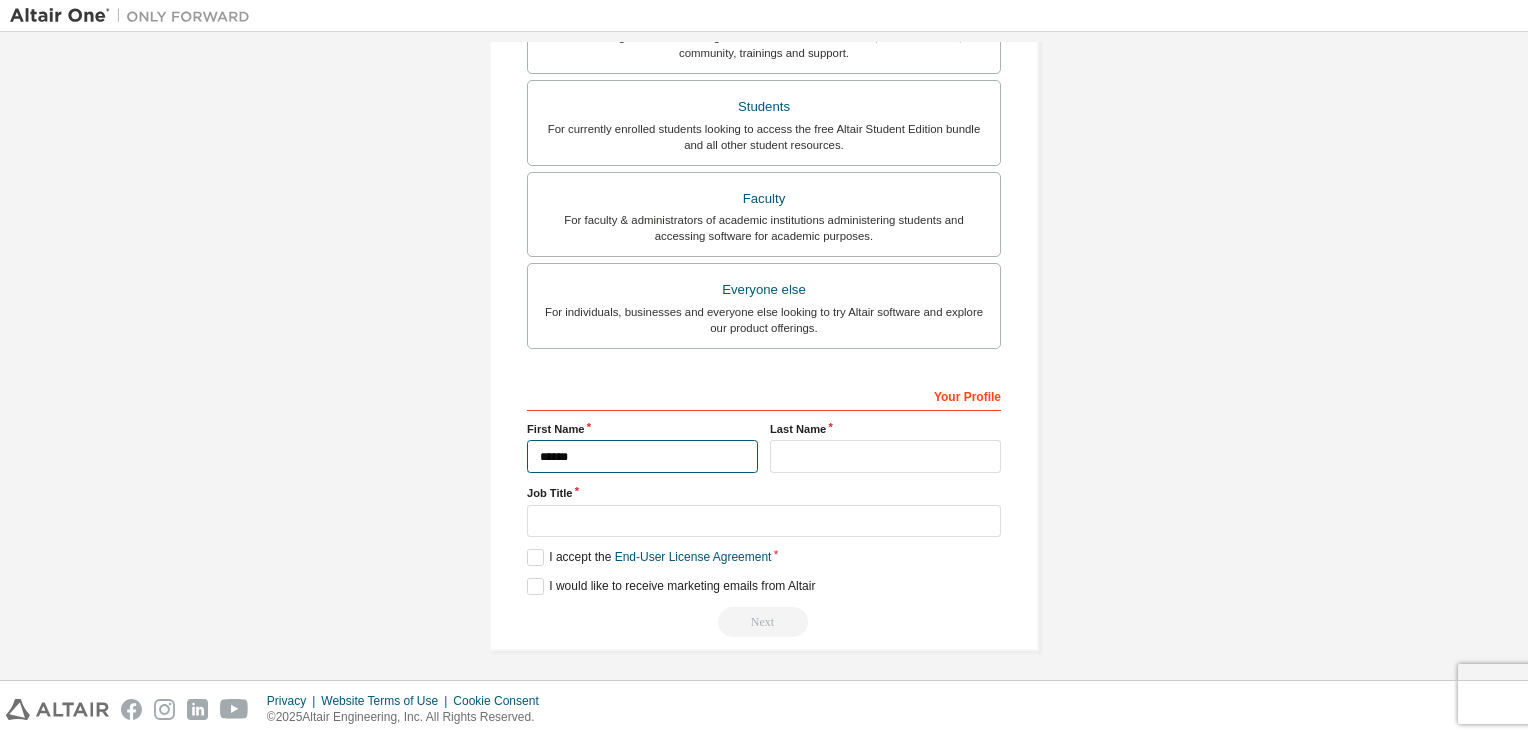 type on "******" 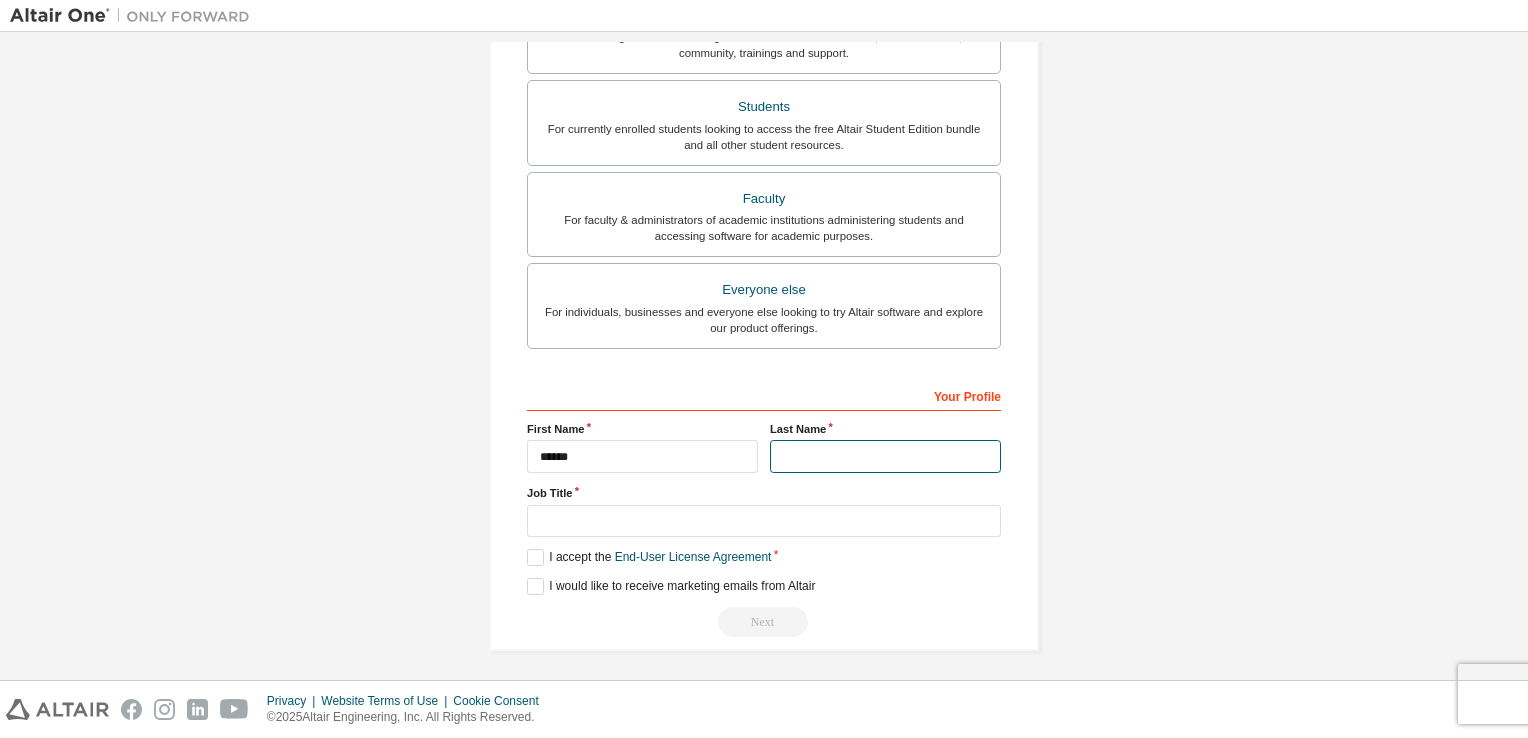 click at bounding box center (885, 456) 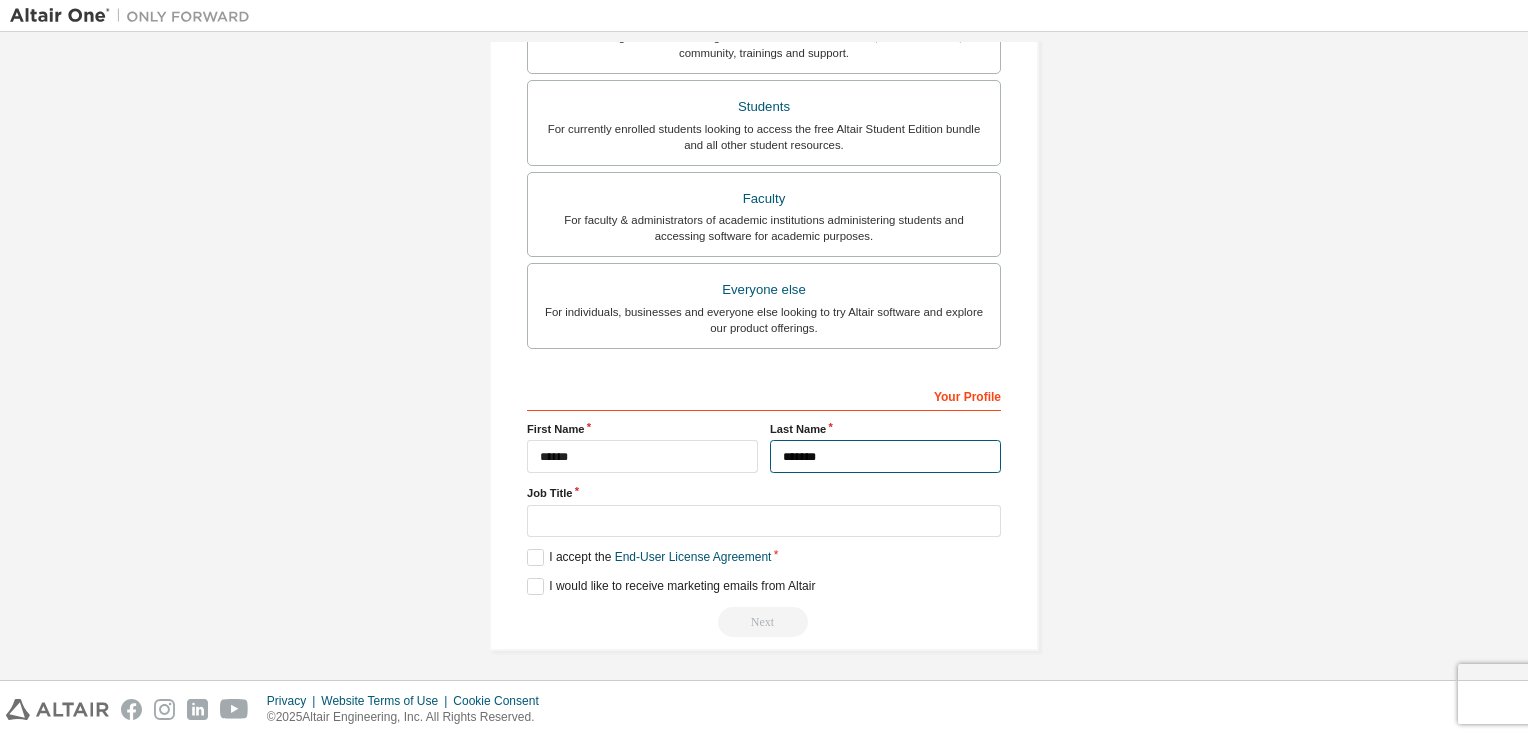 type on "*******" 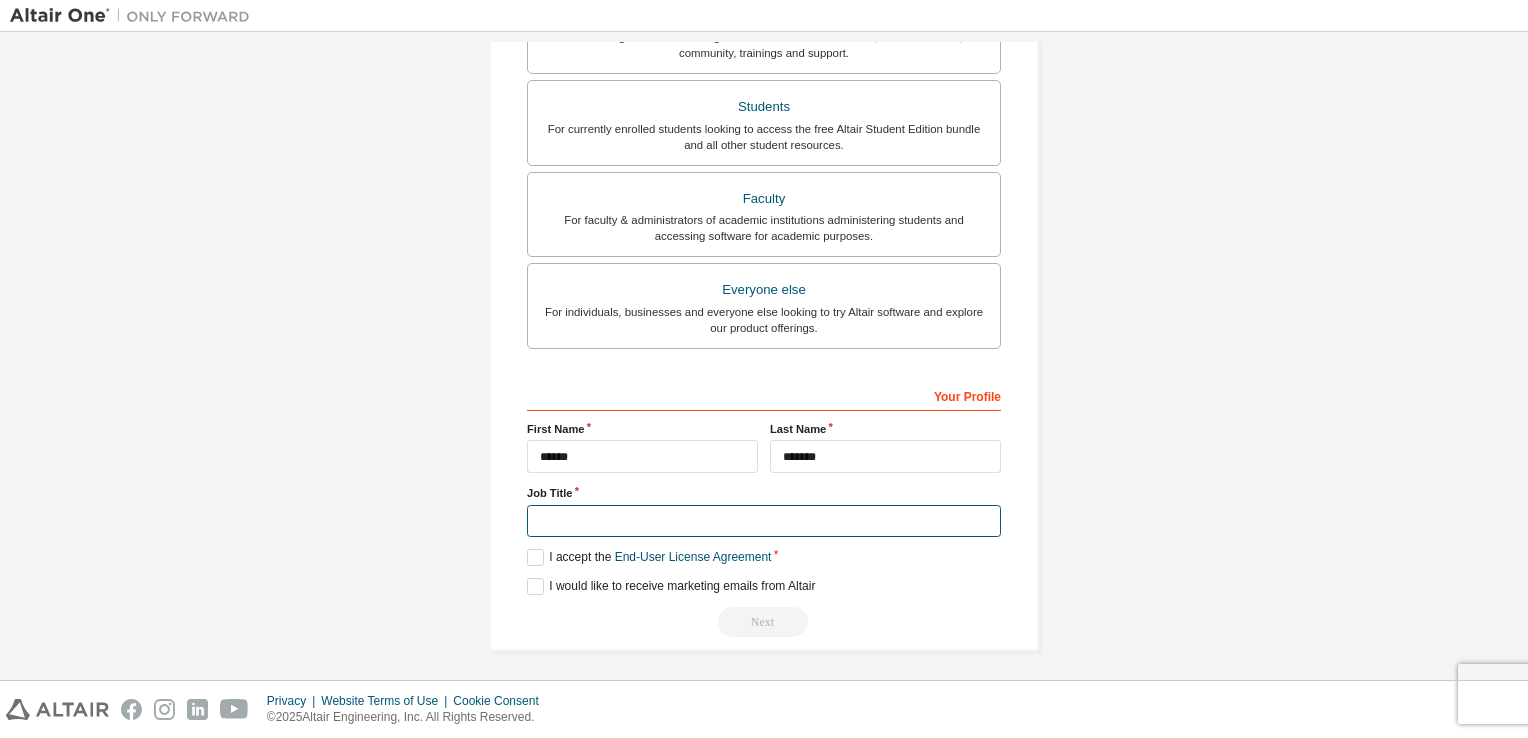 click at bounding box center [764, 521] 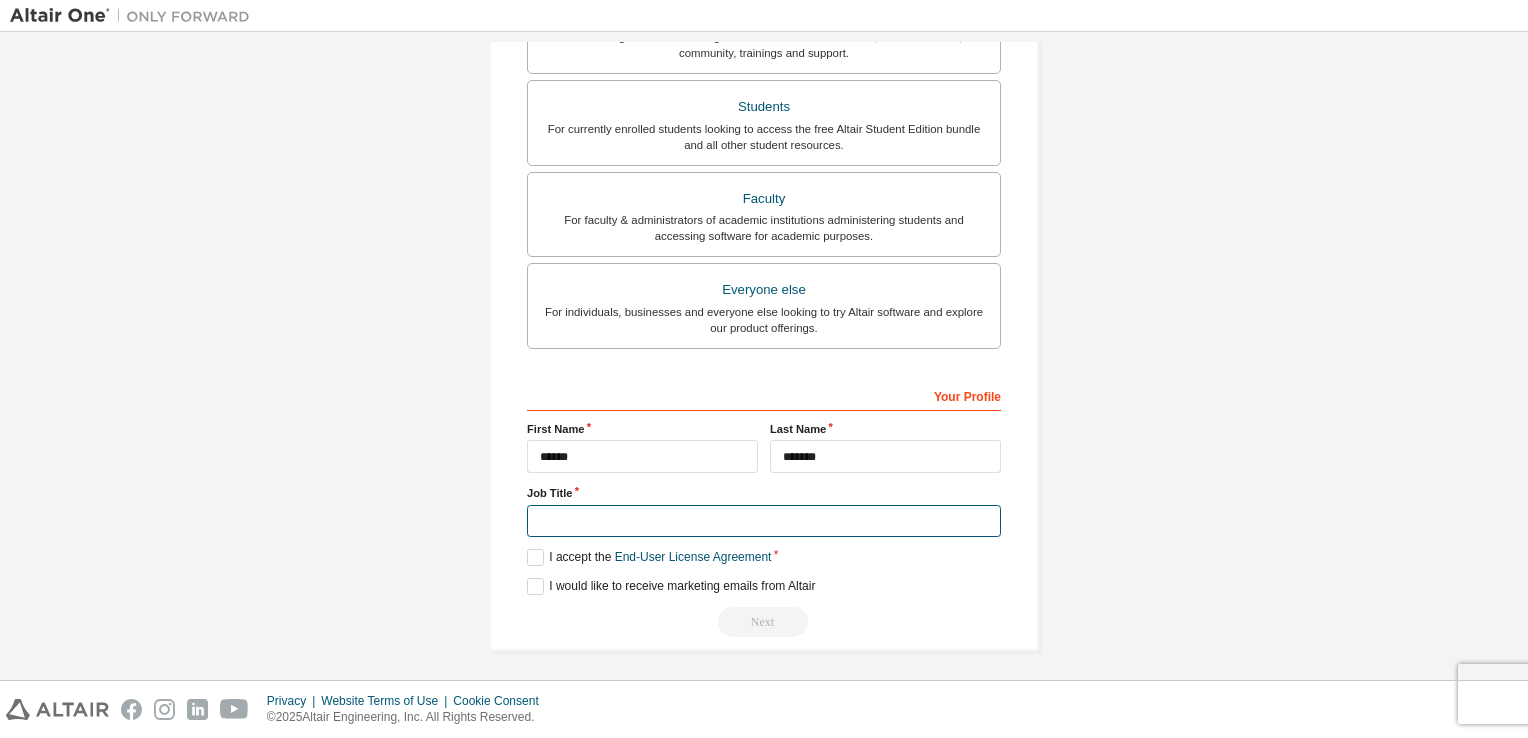 type on "*******" 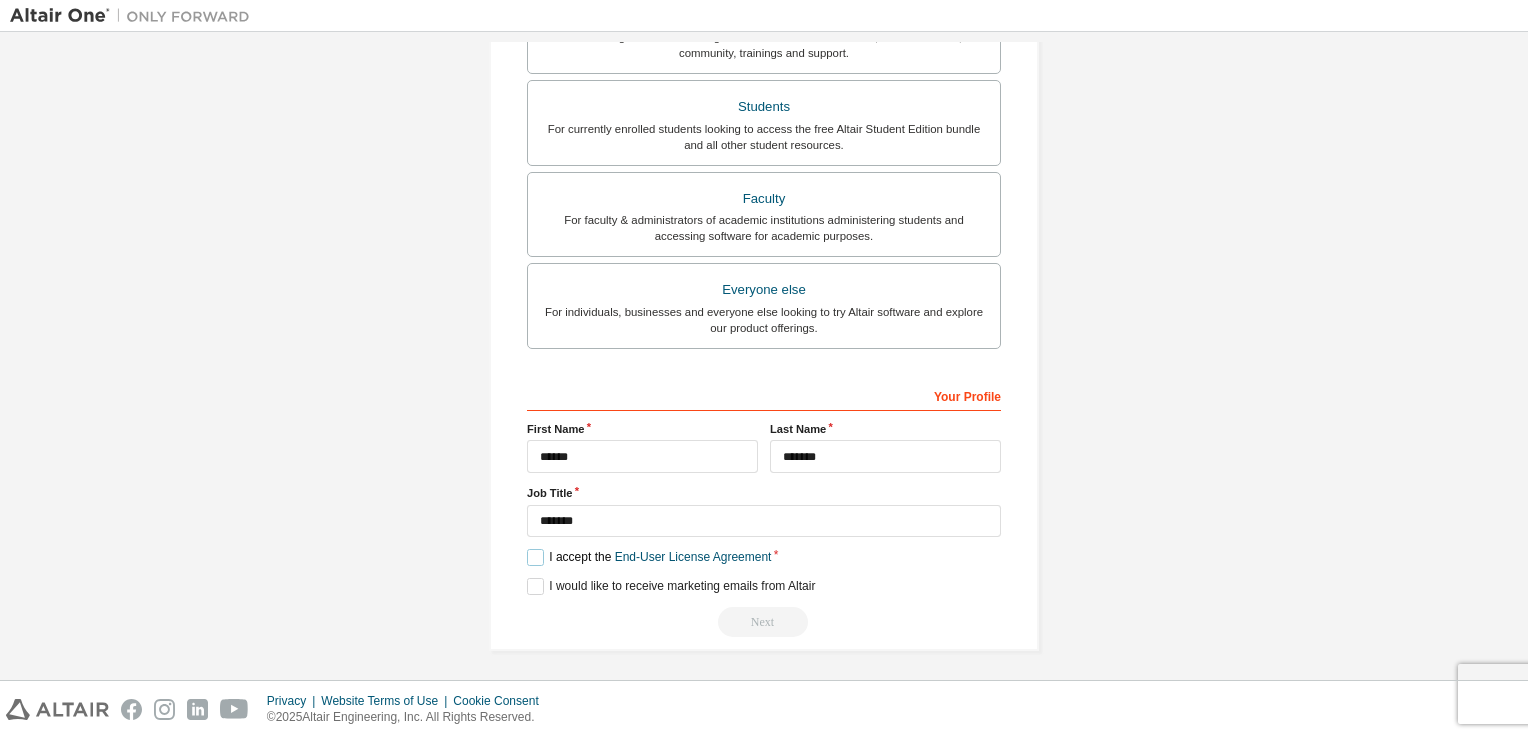 click on "I accept the    End-User License Agreement" at bounding box center [649, 557] 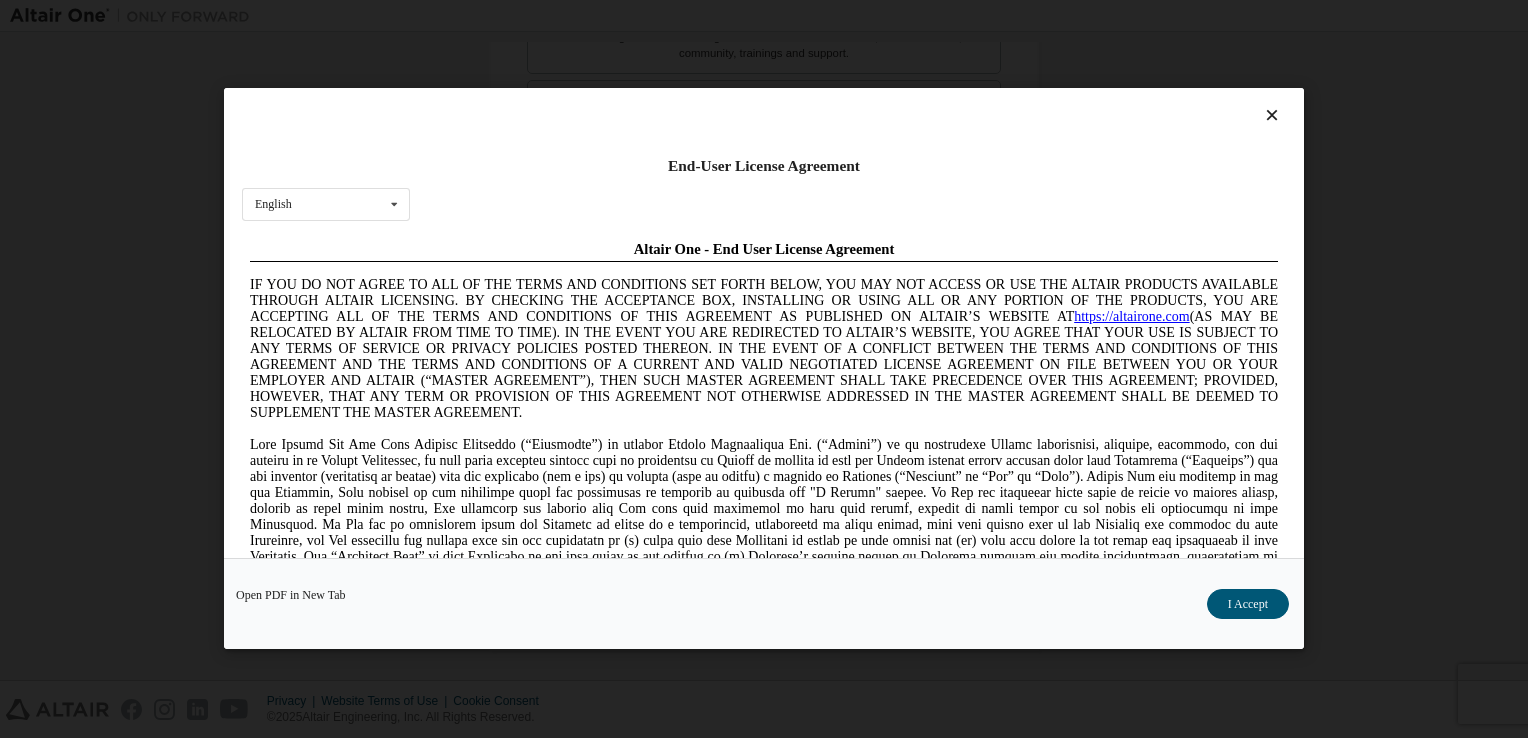 scroll, scrollTop: 0, scrollLeft: 0, axis: both 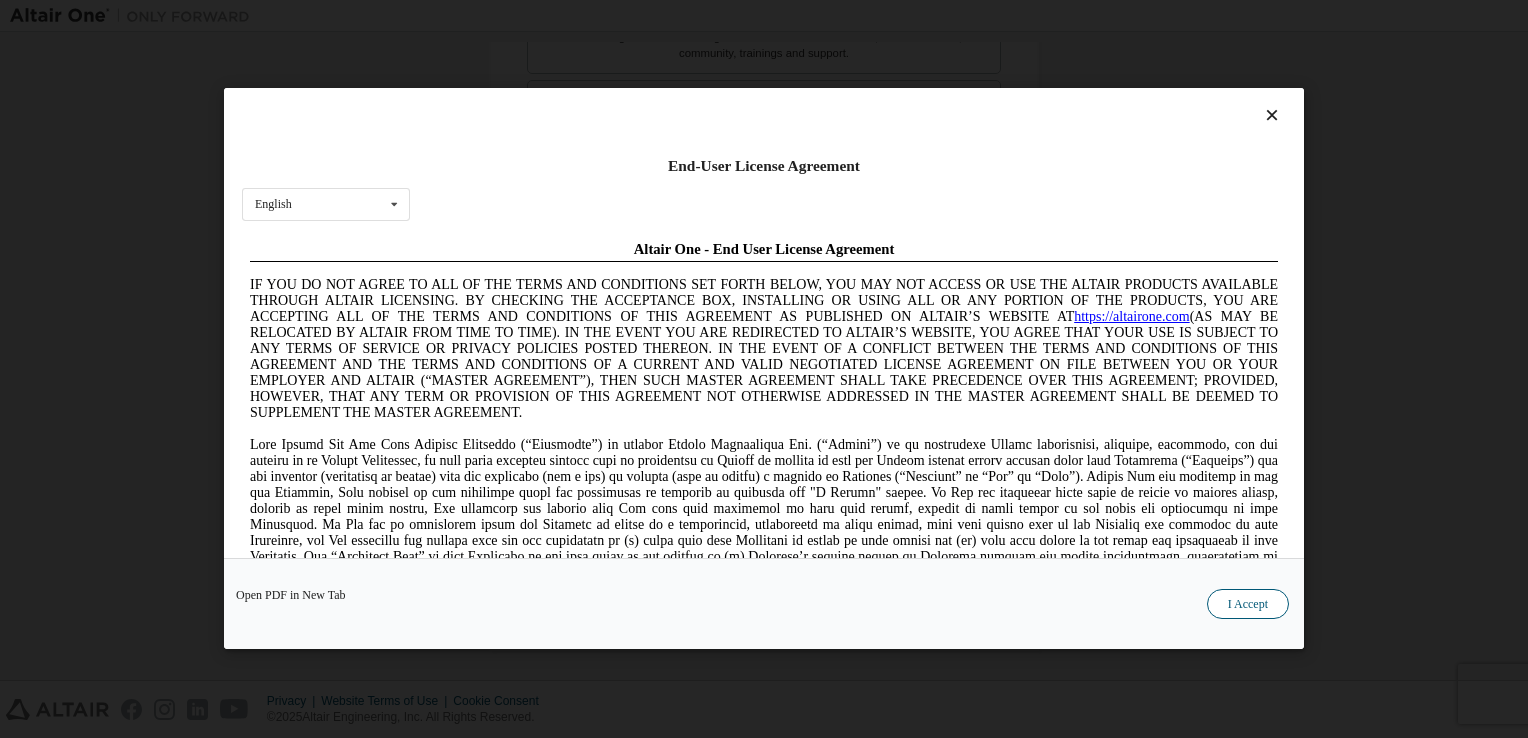 click on "I Accept" at bounding box center [1248, 605] 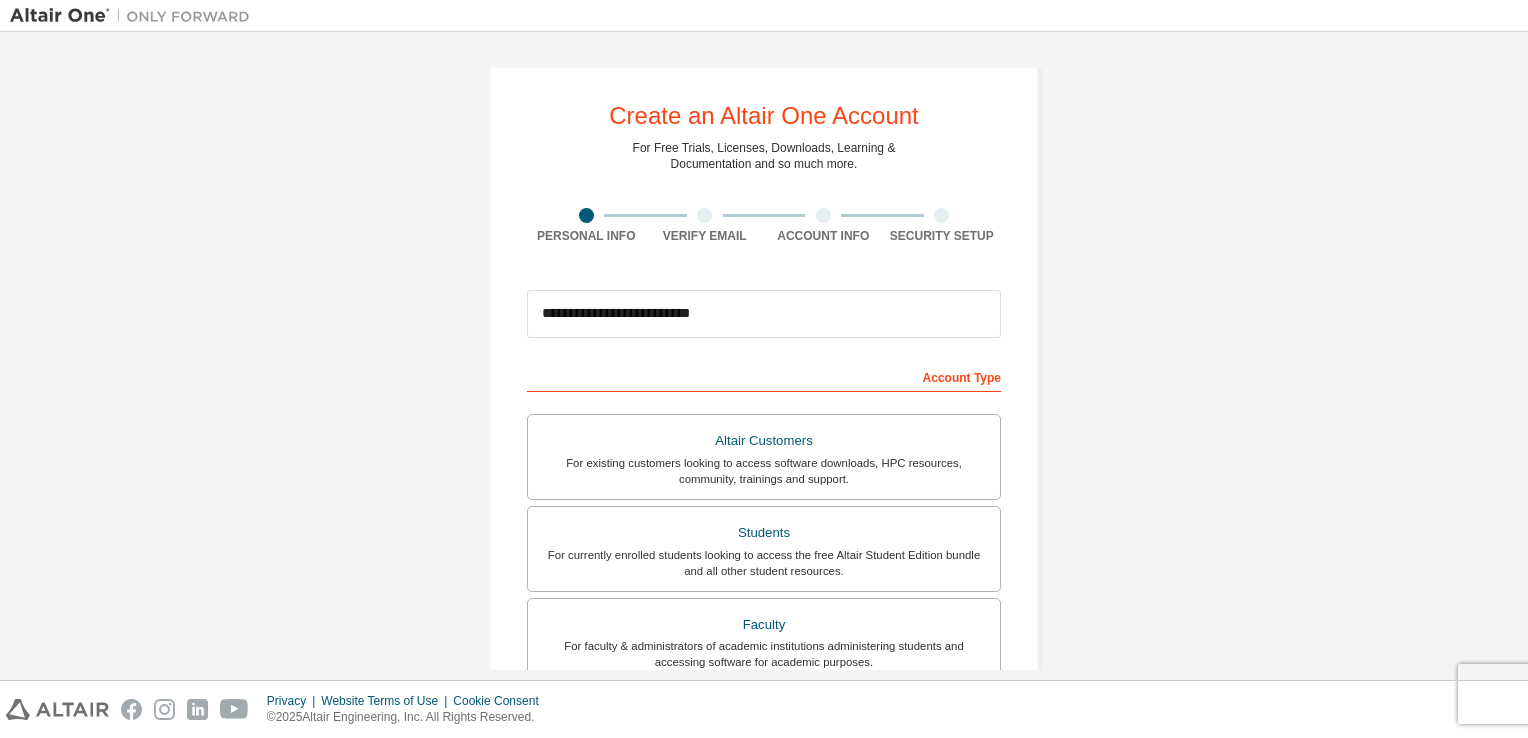 scroll, scrollTop: 426, scrollLeft: 0, axis: vertical 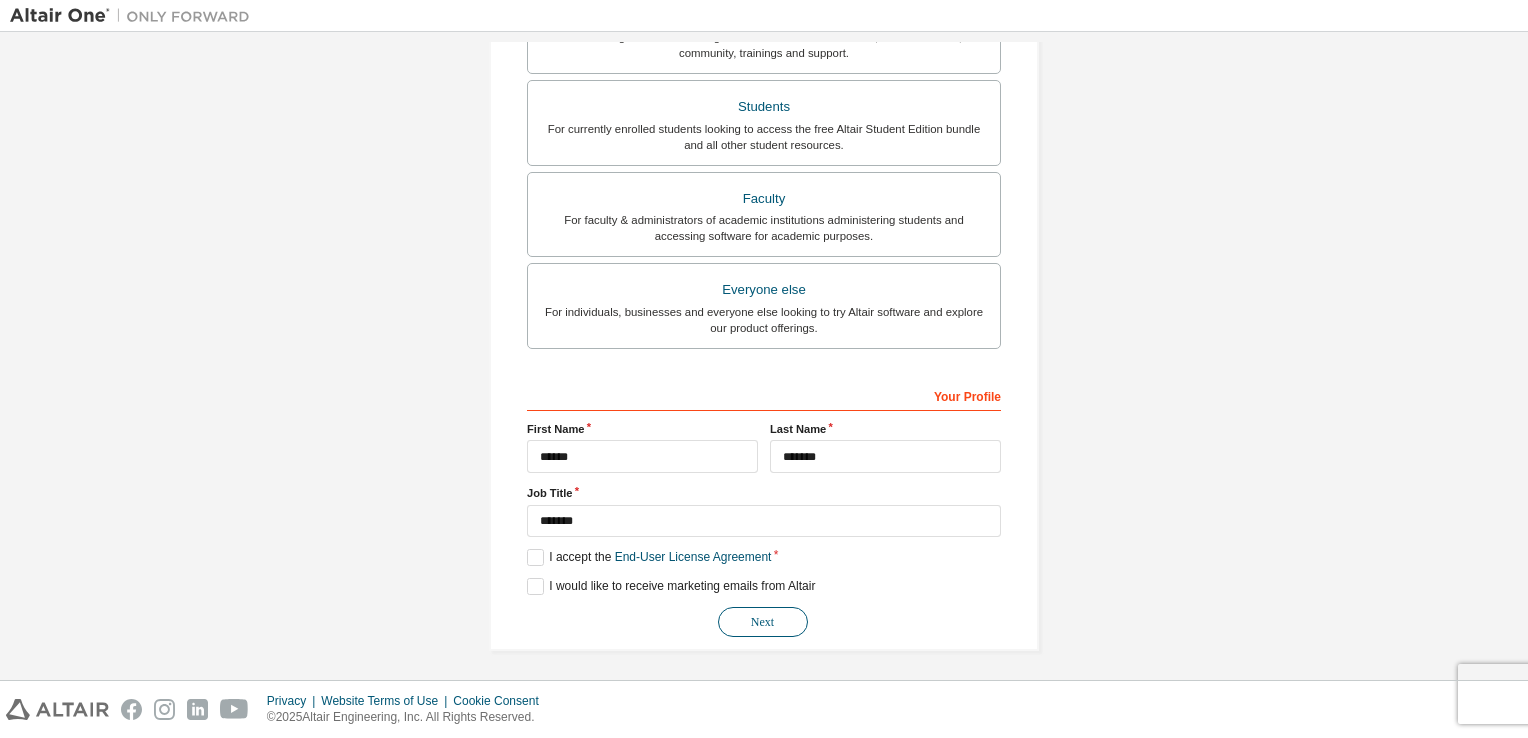 click on "Next" at bounding box center (763, 622) 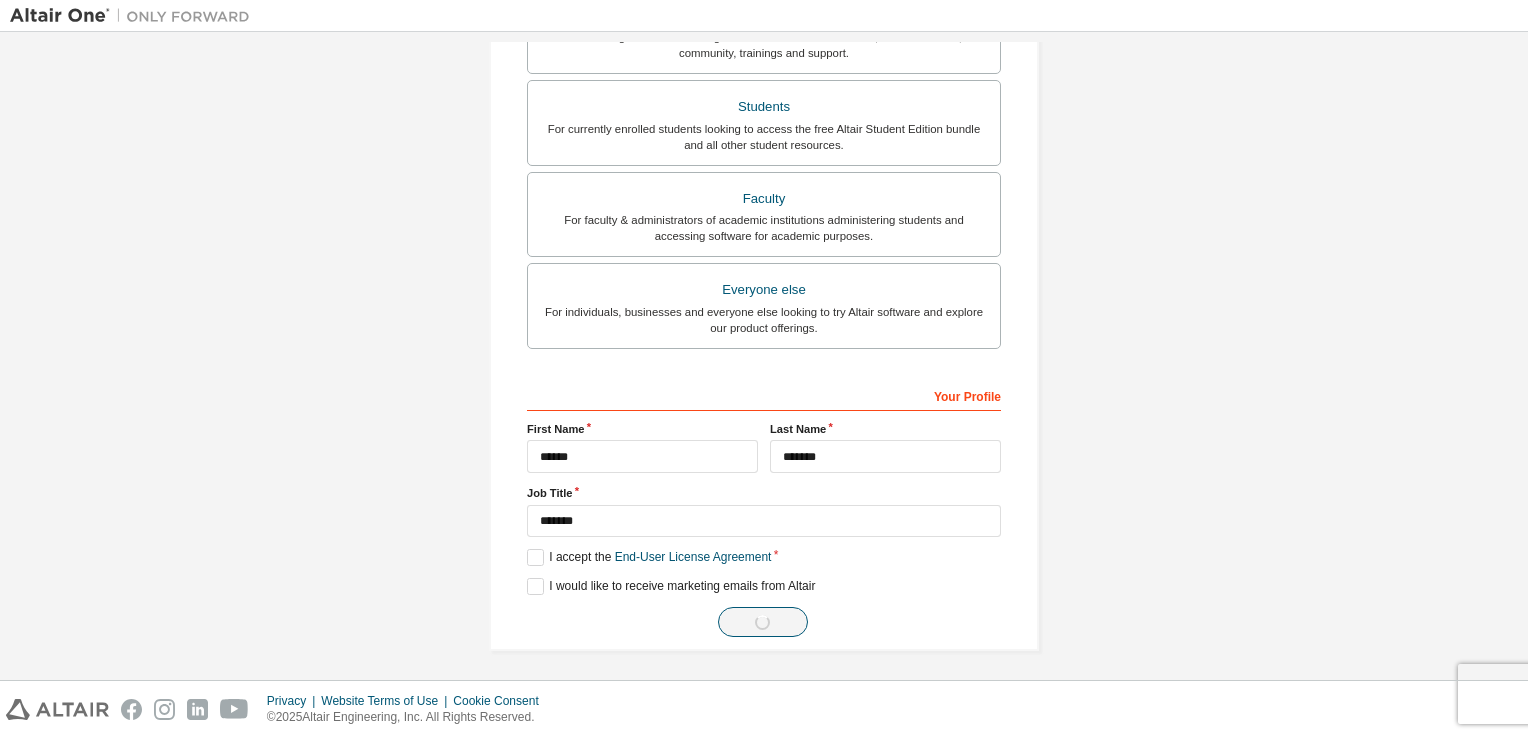 scroll, scrollTop: 0, scrollLeft: 0, axis: both 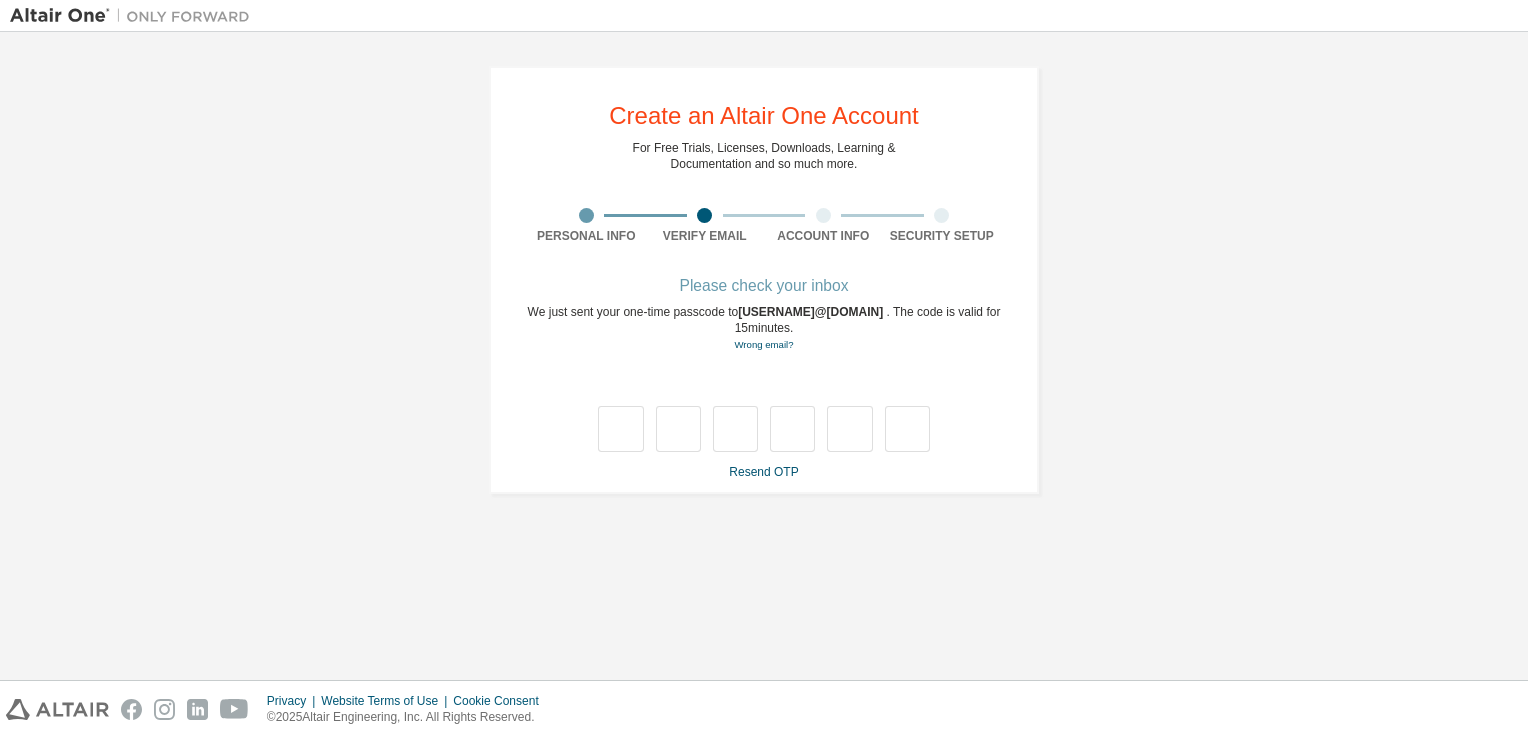 type on "*" 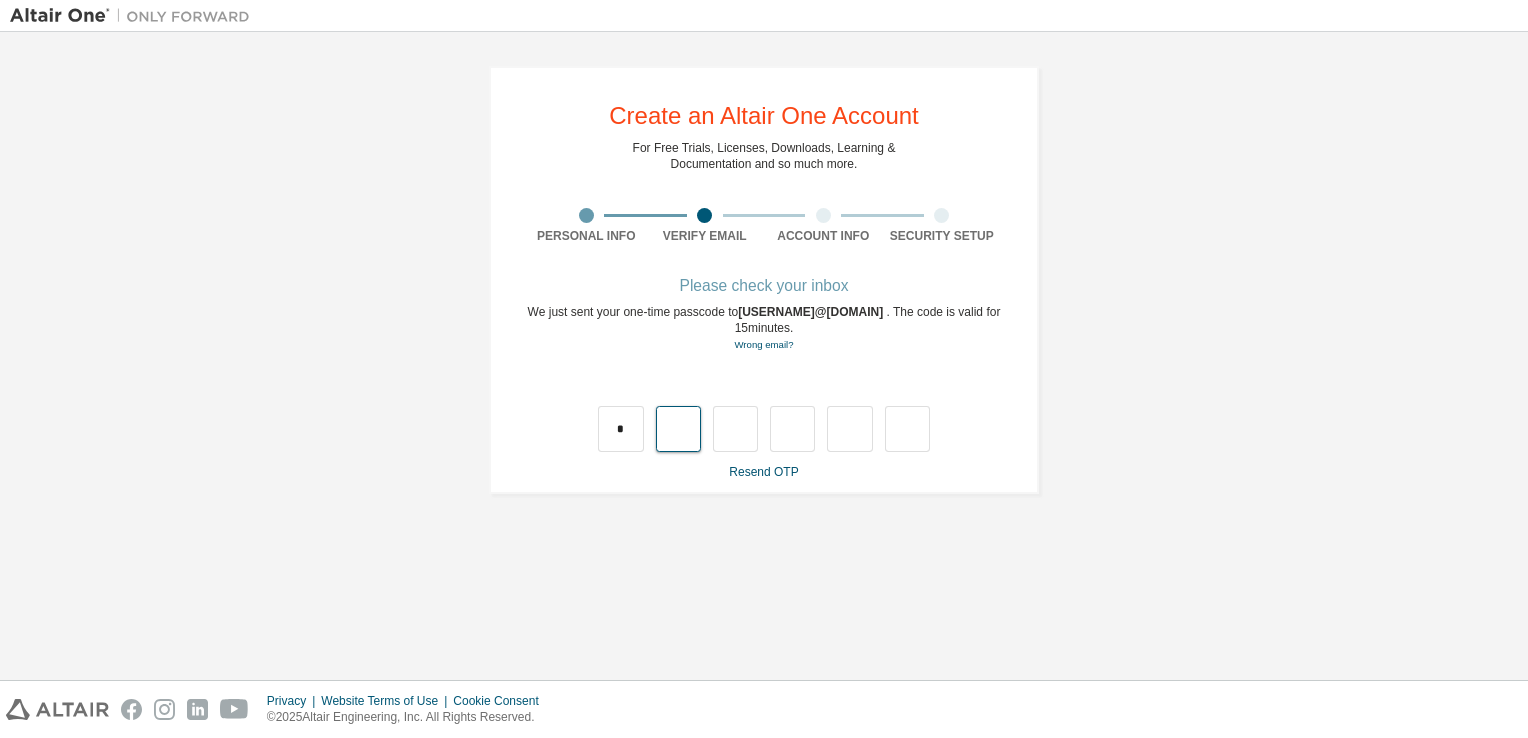 type on "*" 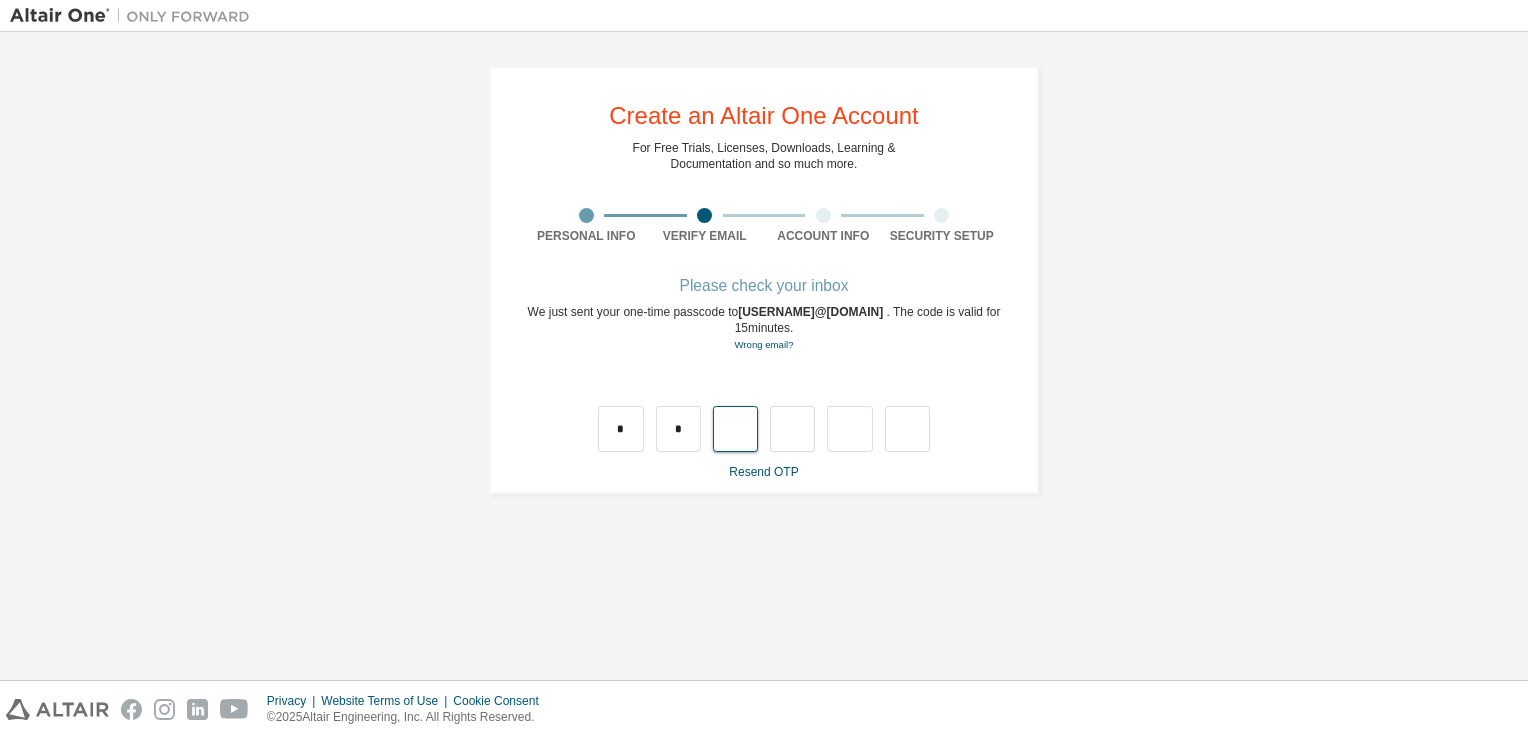 type on "*" 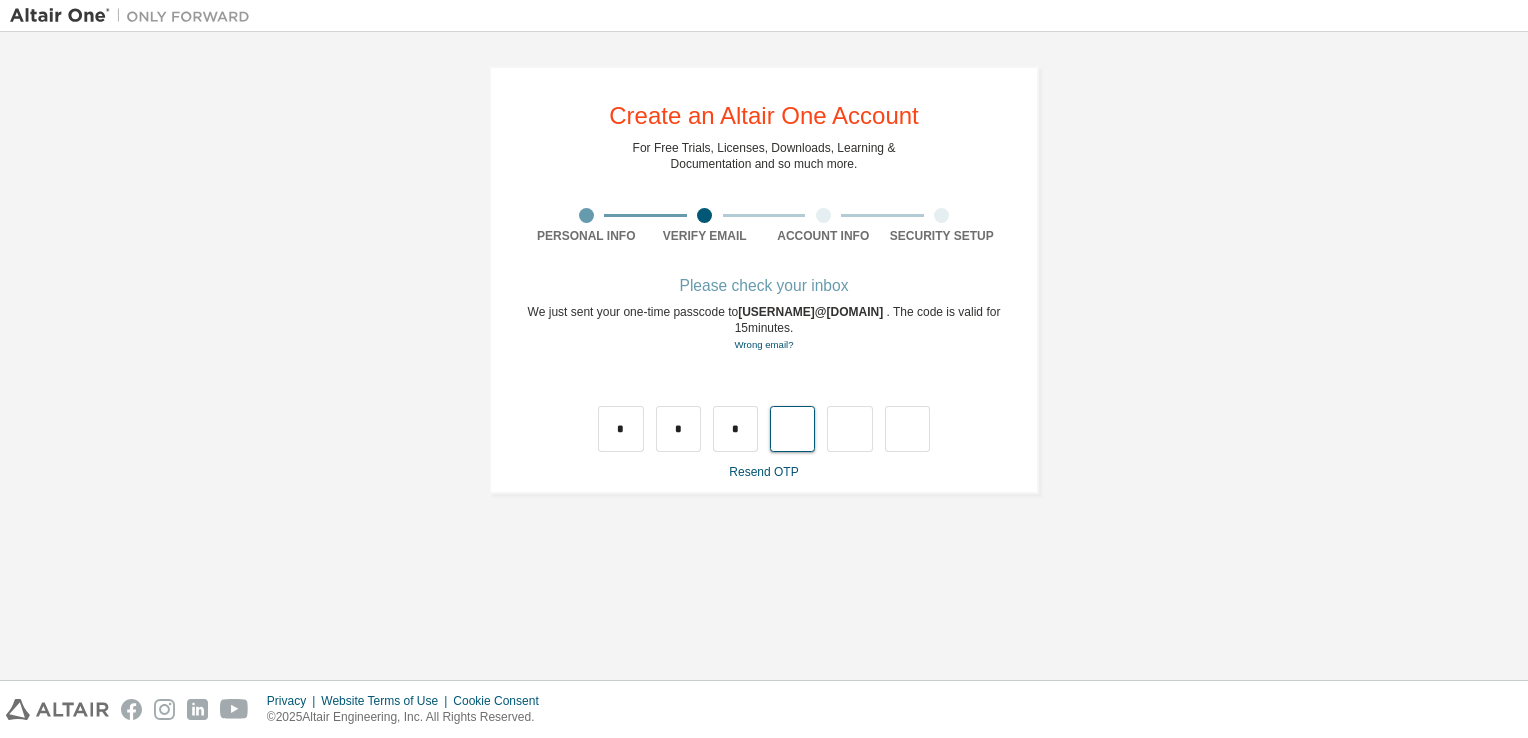 type on "*" 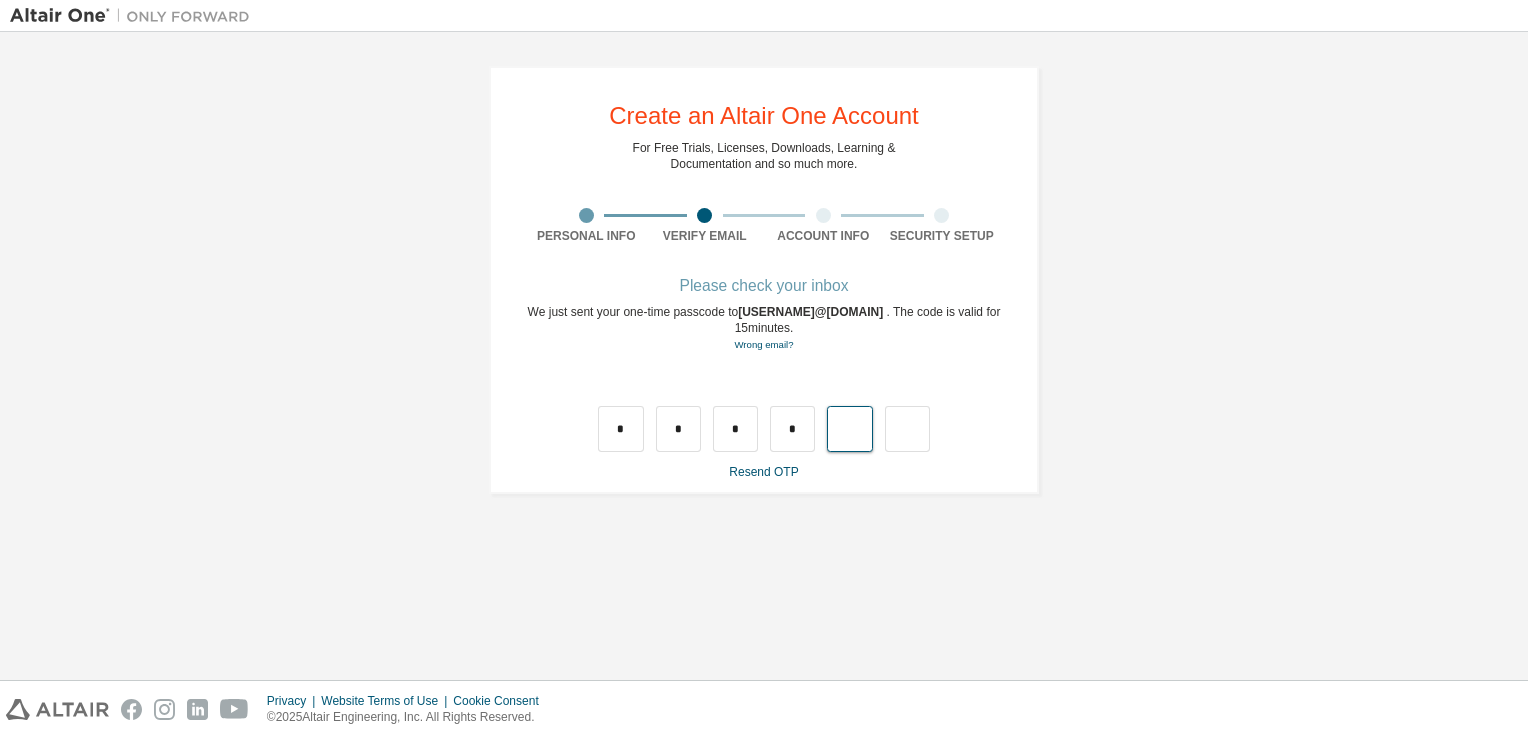 type on "*" 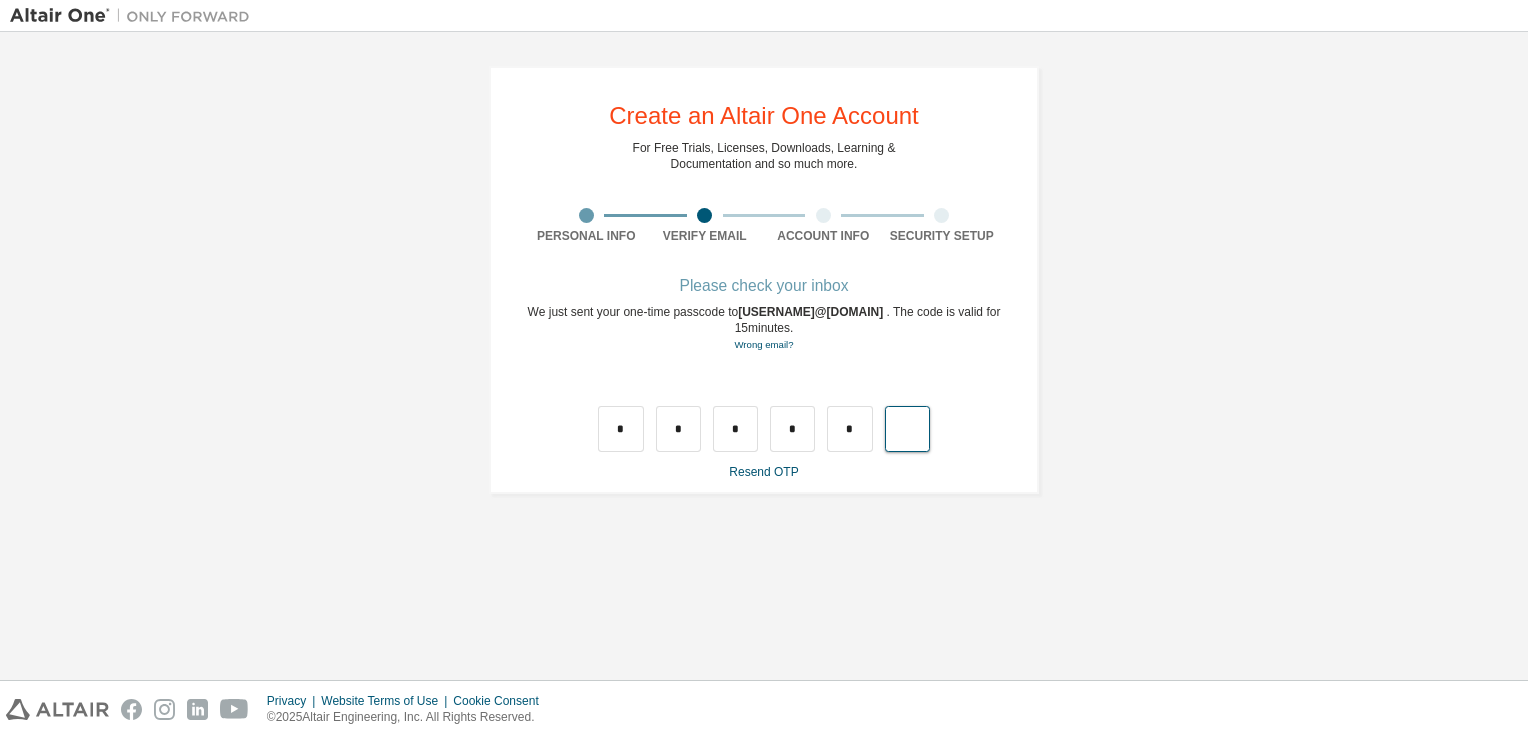 type on "*" 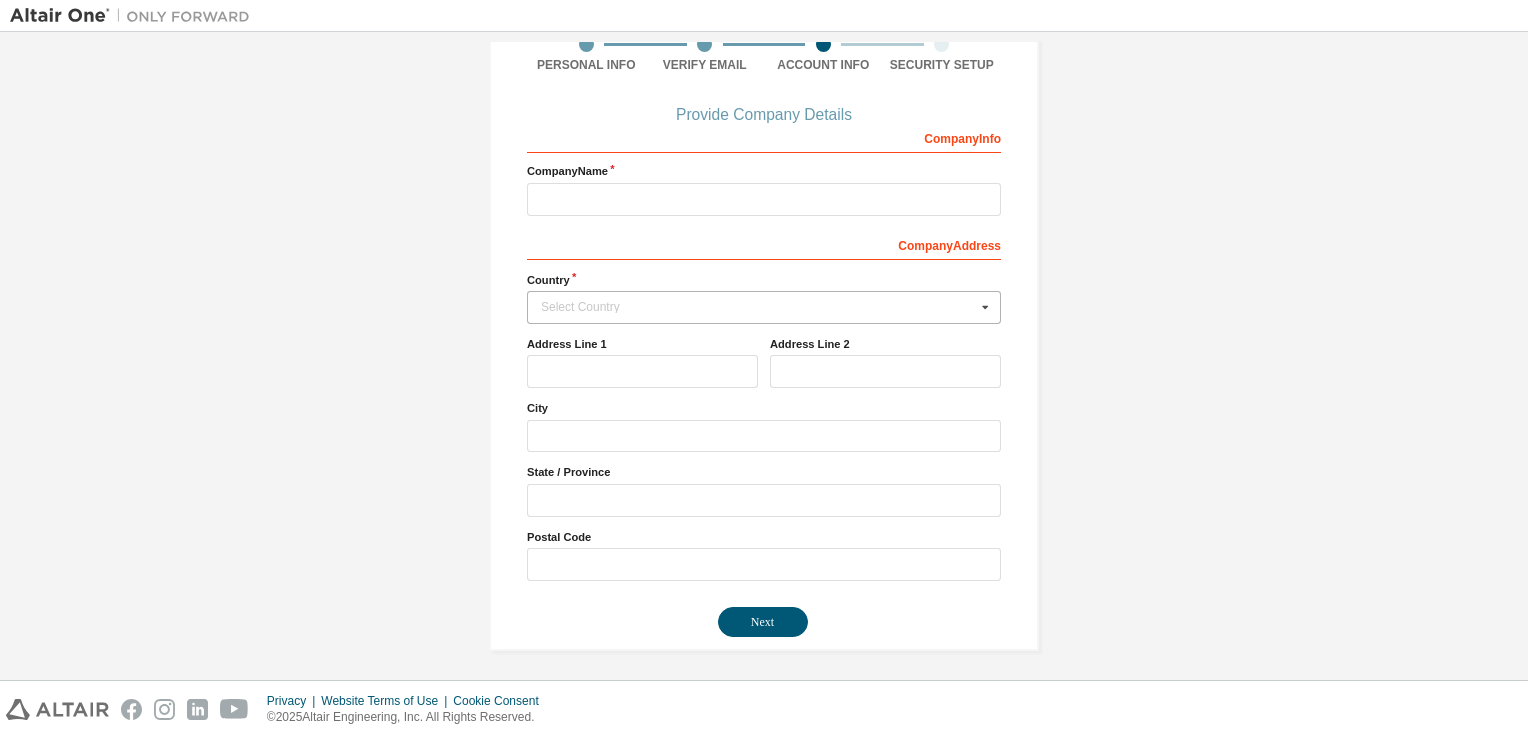 scroll, scrollTop: 0, scrollLeft: 0, axis: both 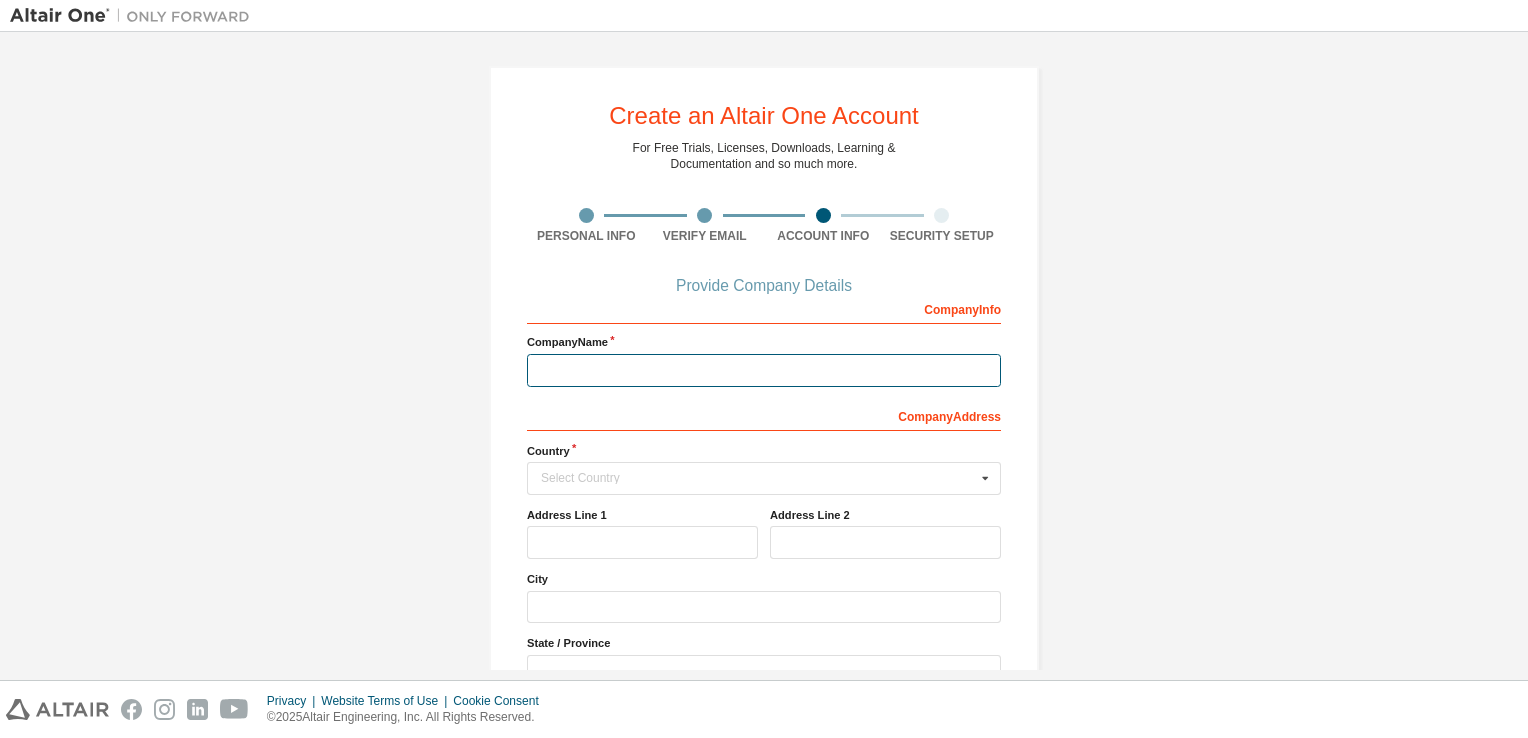 click at bounding box center [764, 370] 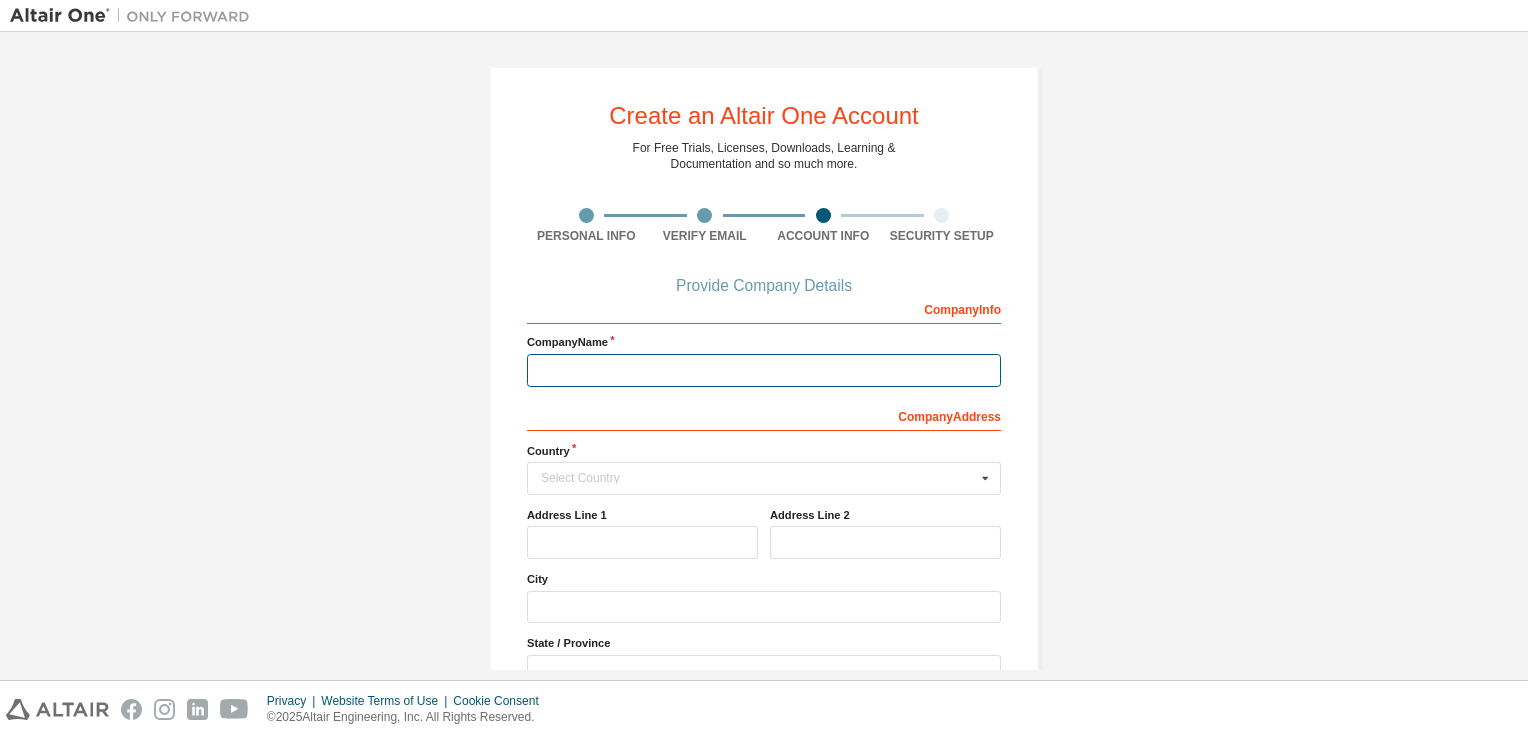 click at bounding box center [764, 370] 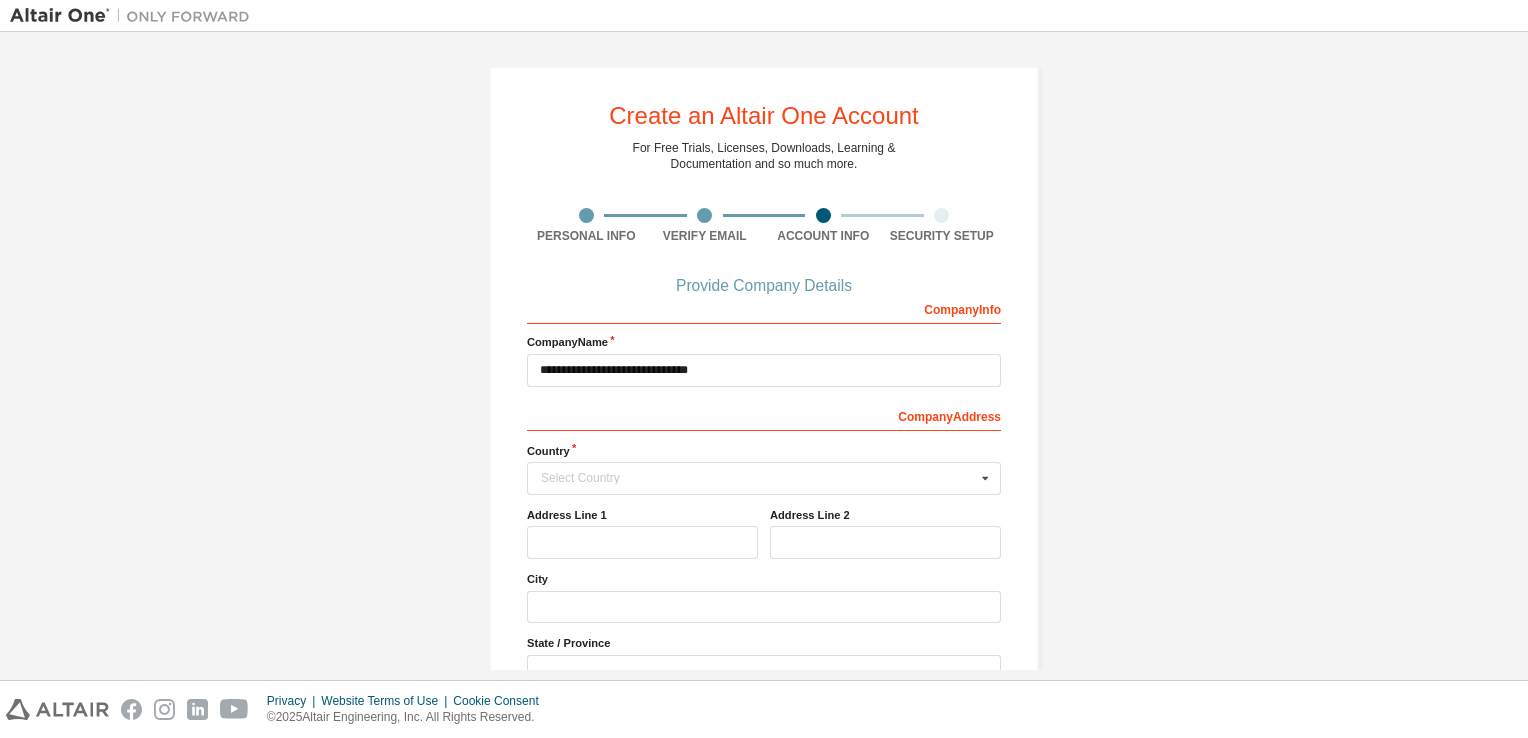 type 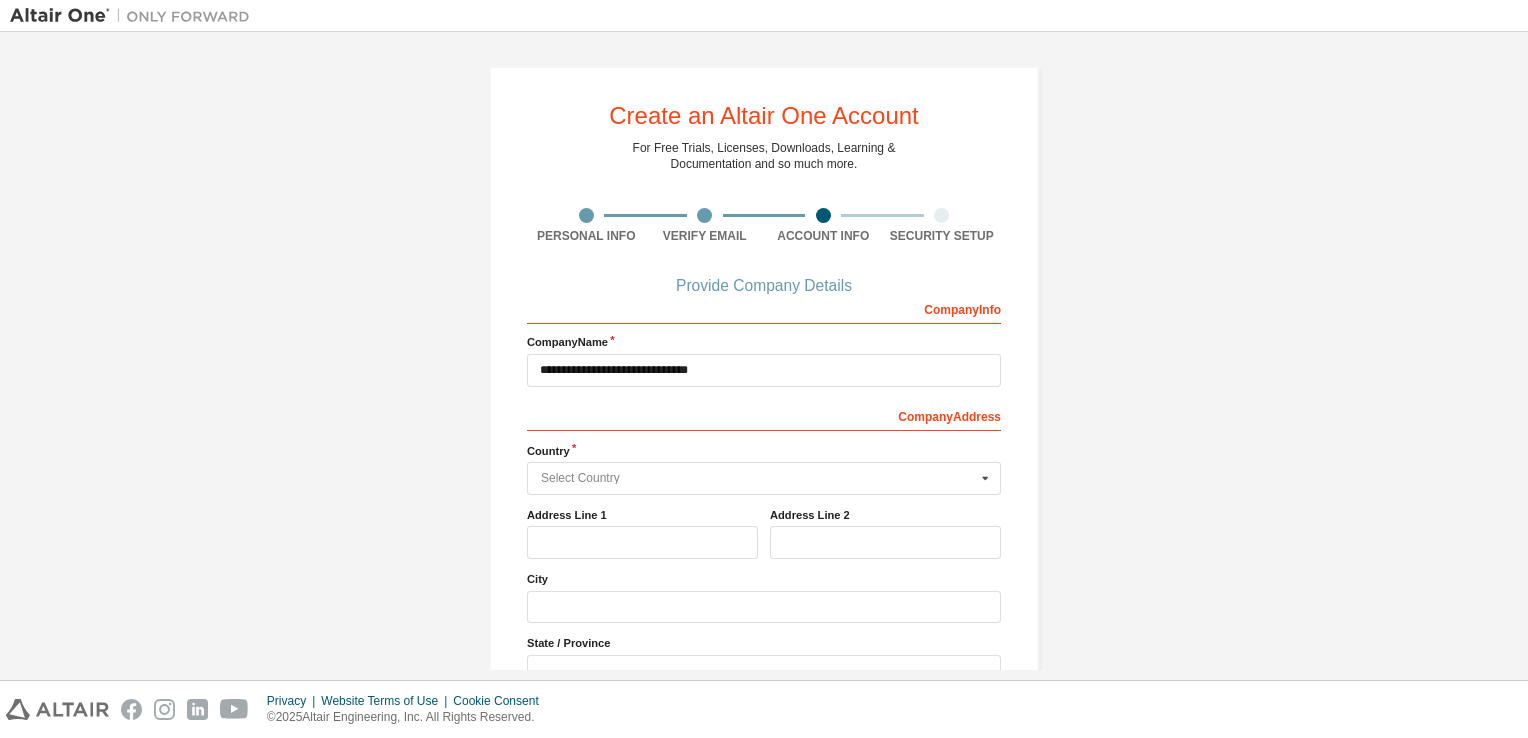 type on "**********" 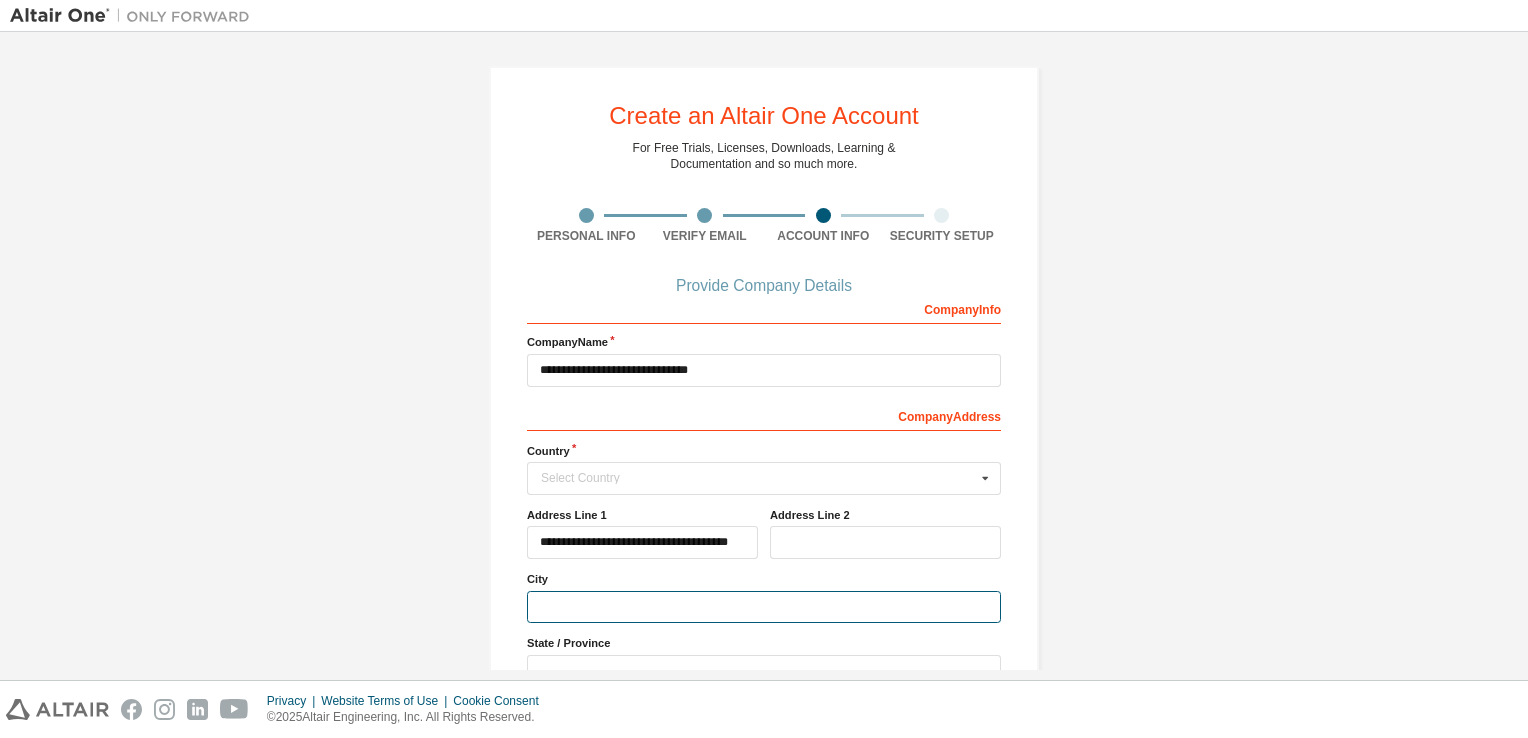 type on "*******" 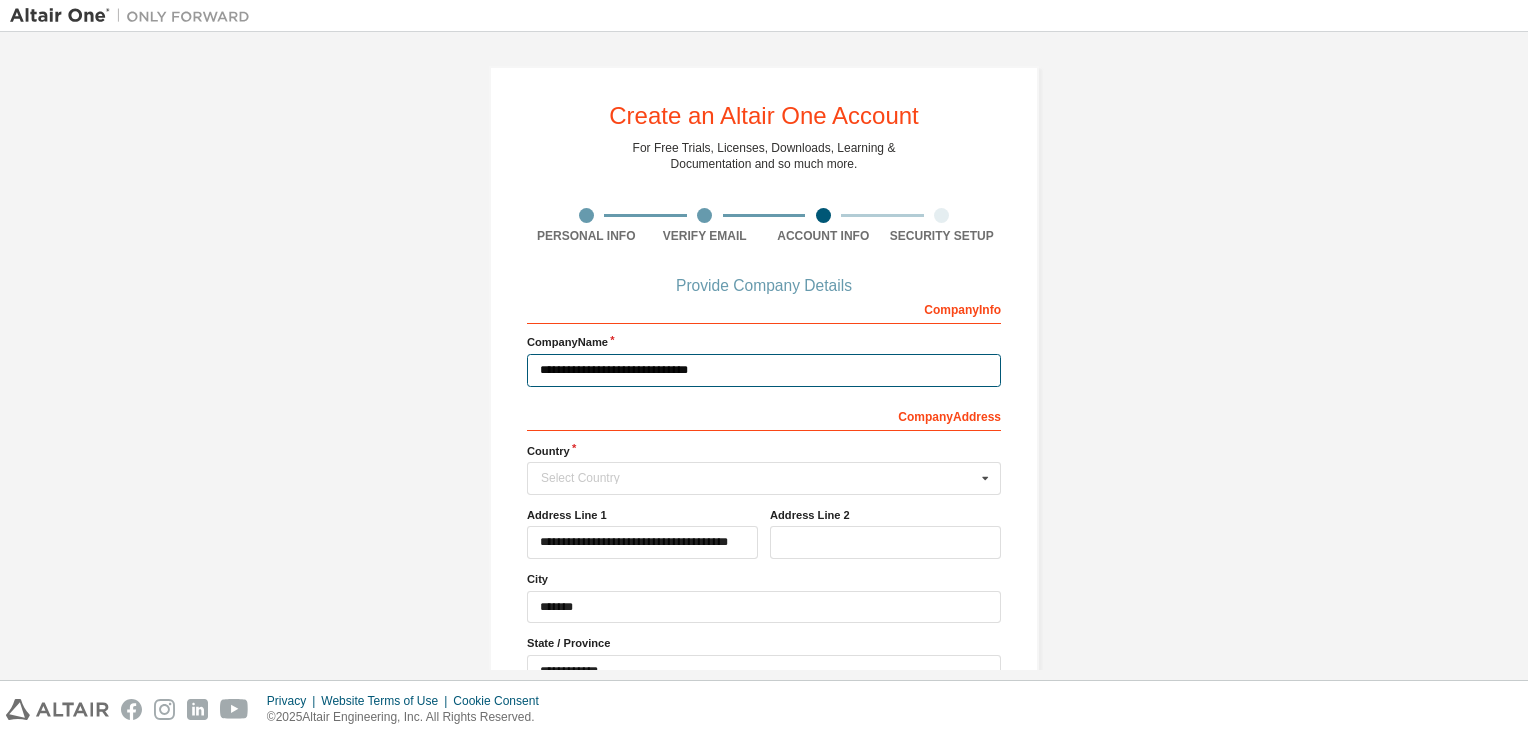 type 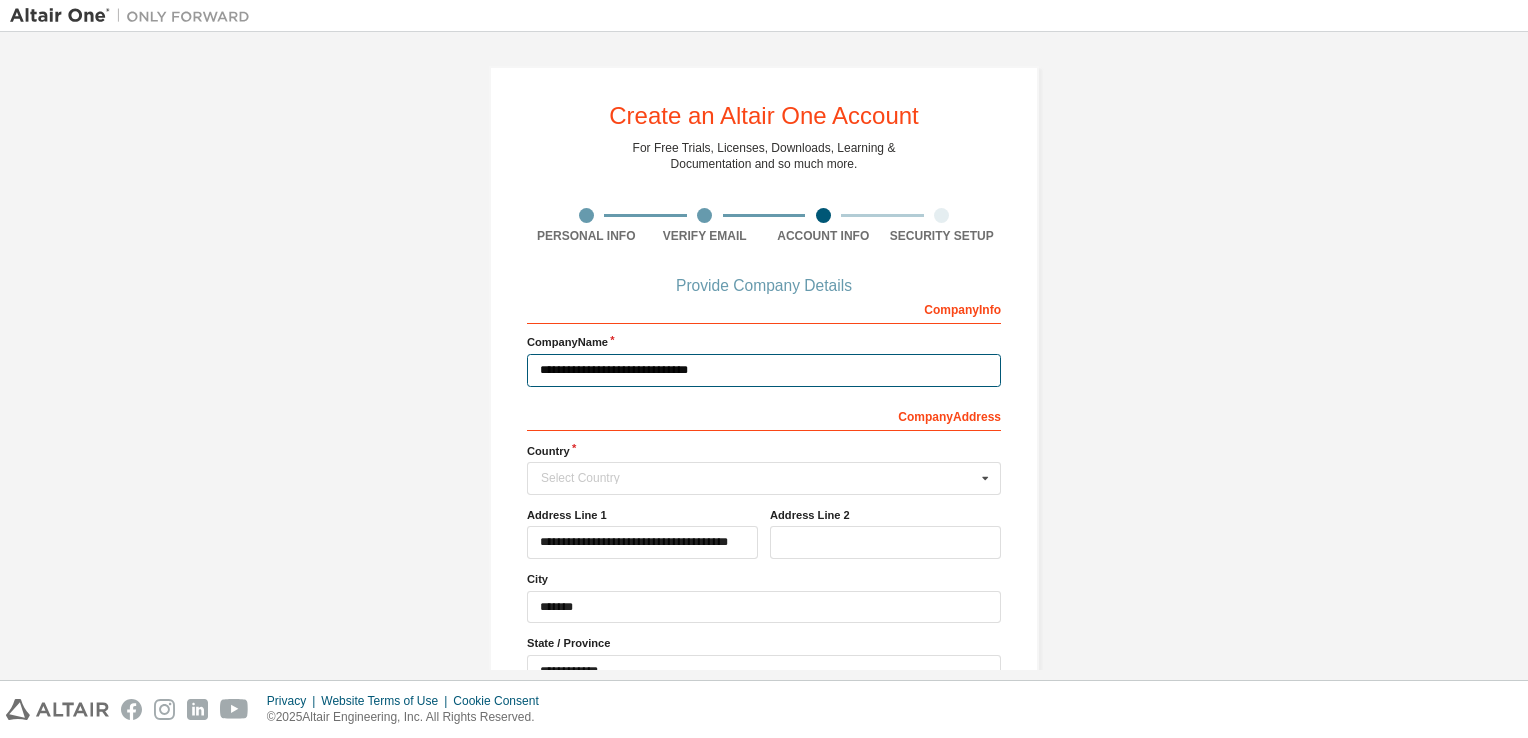scroll, scrollTop: 171, scrollLeft: 0, axis: vertical 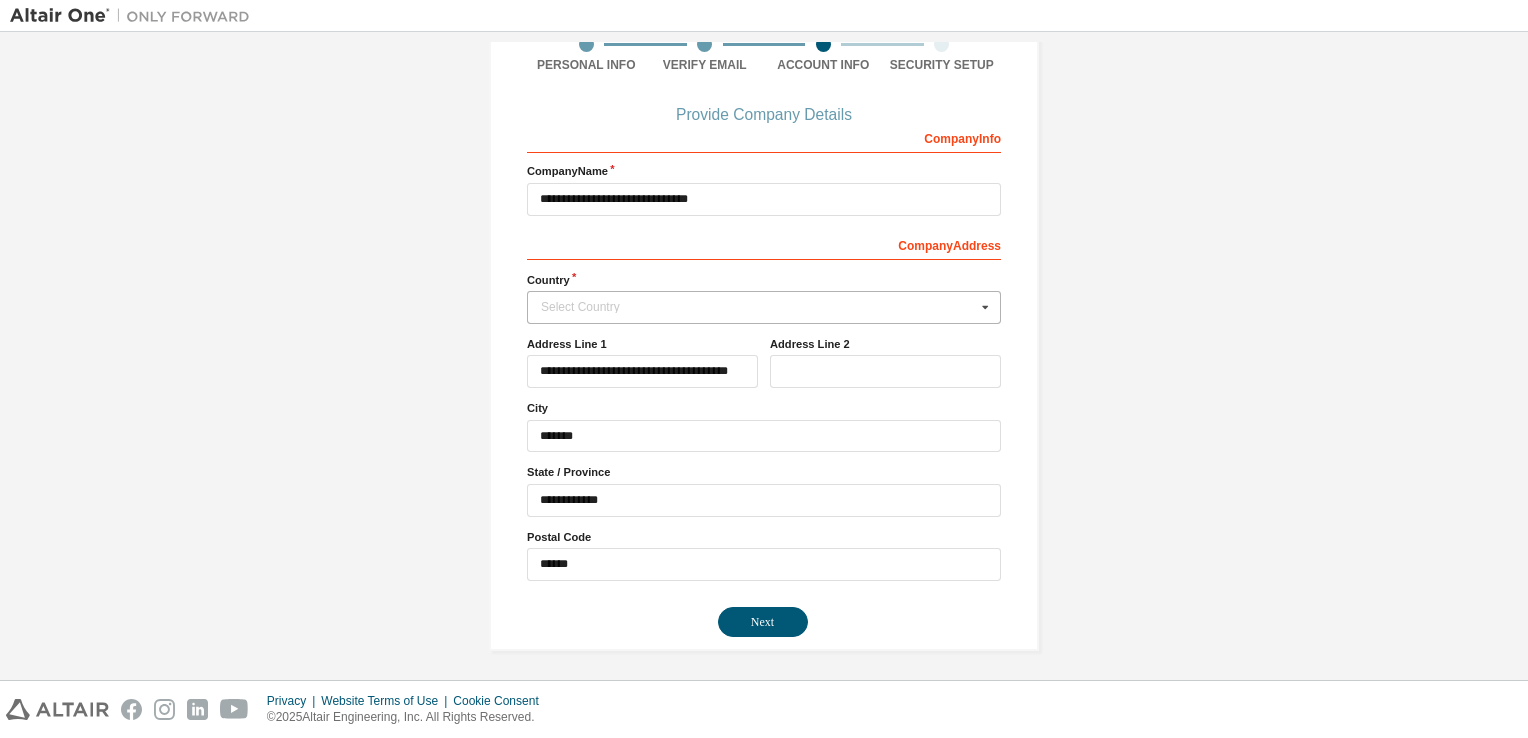 click on "Select Country" at bounding box center (758, 307) 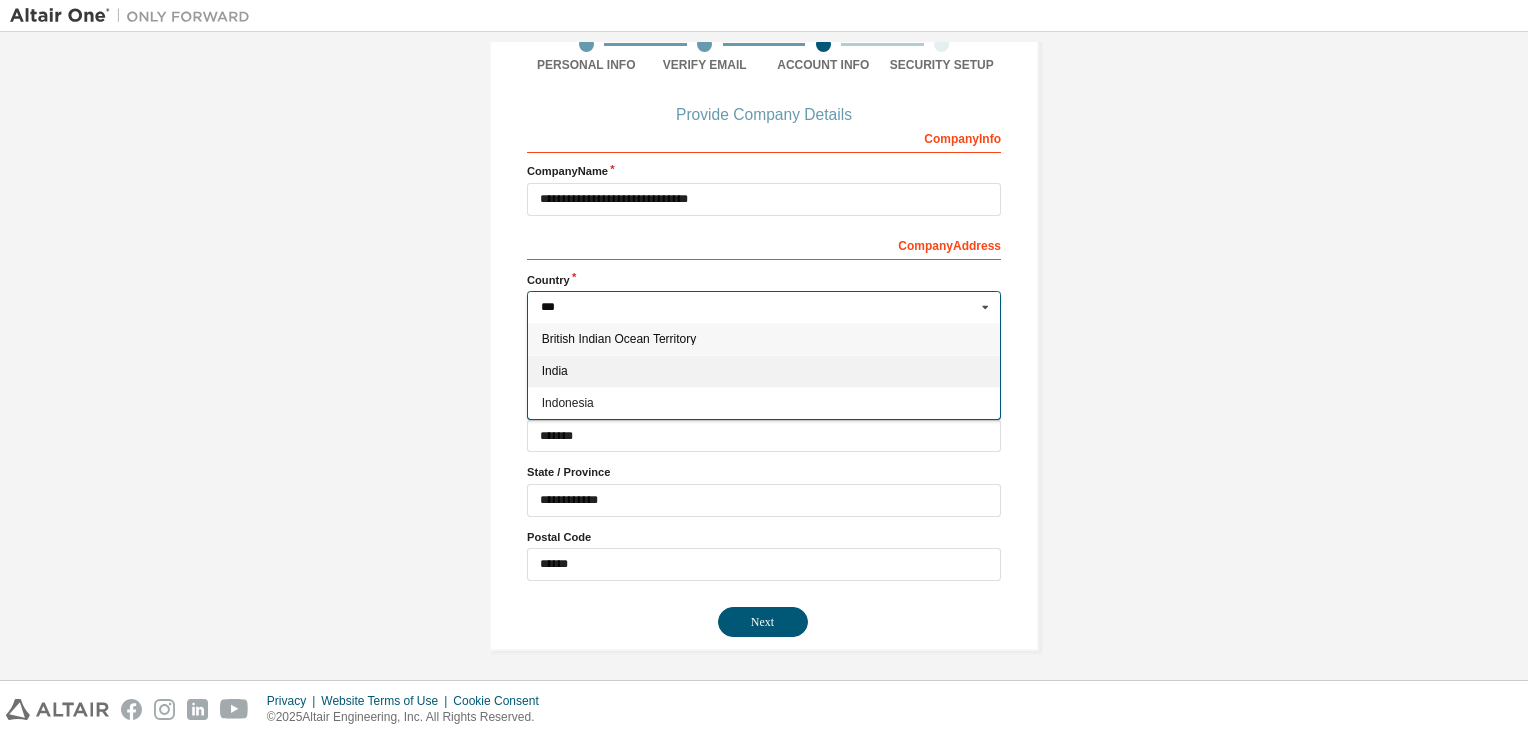 type on "***" 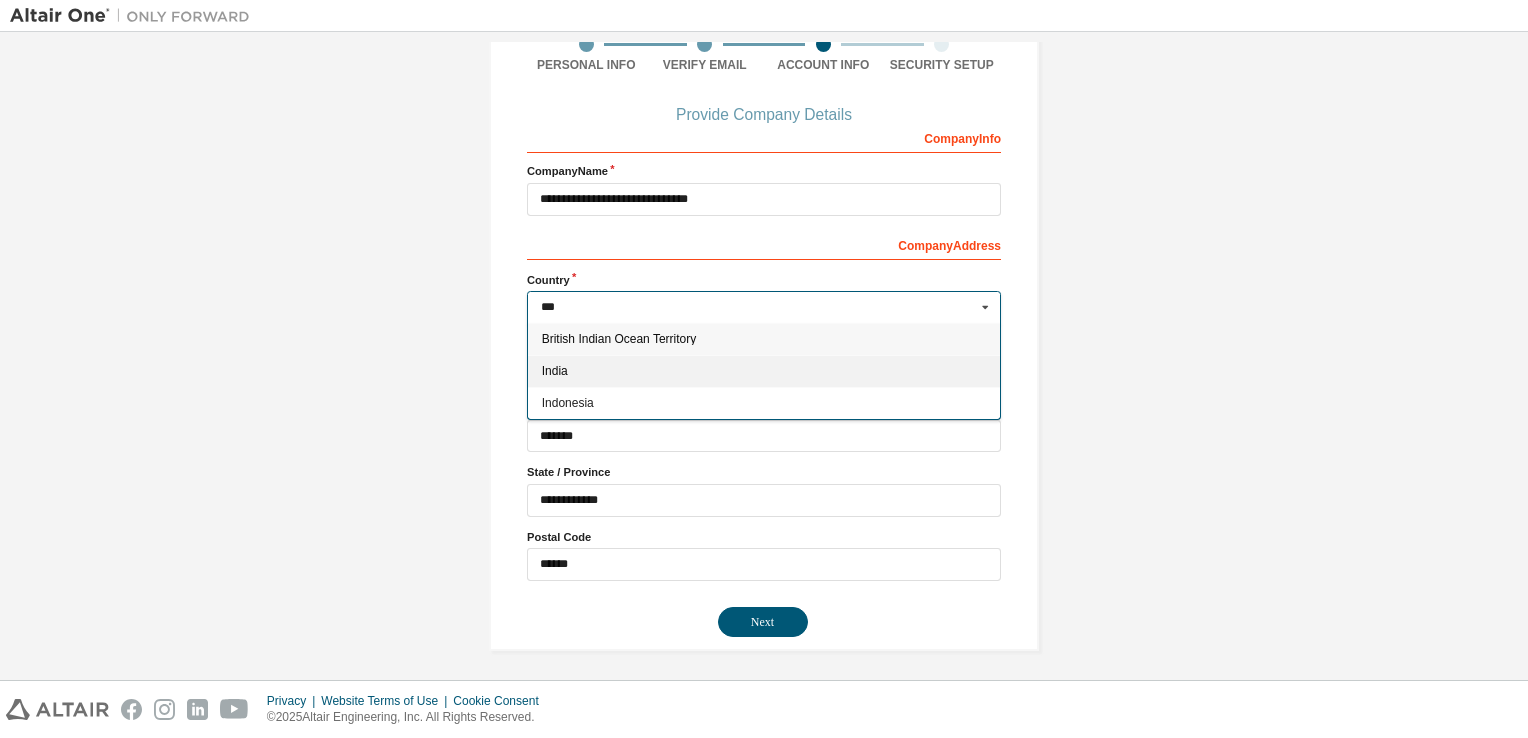 click on "India" at bounding box center [764, 371] 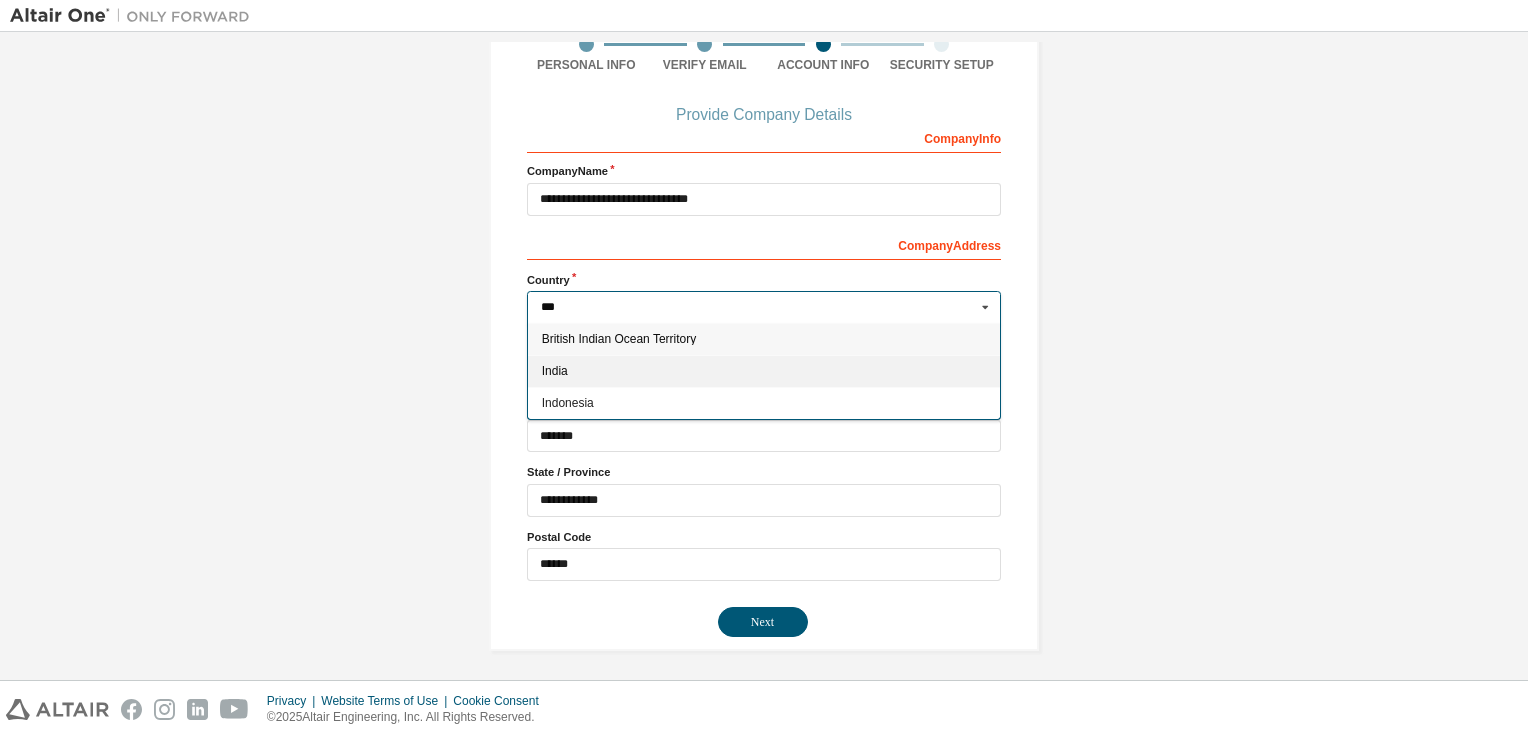 type on "***" 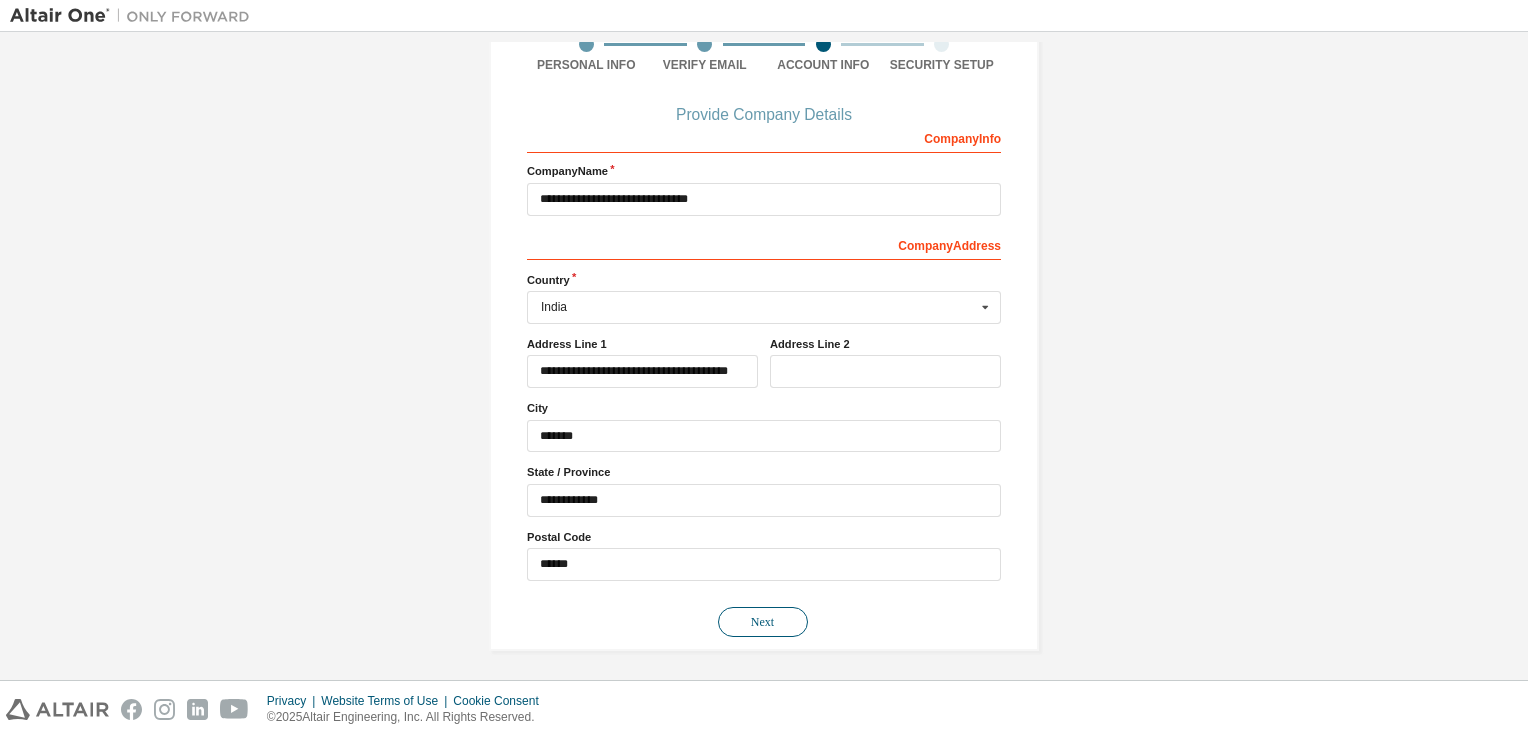 click on "Next" at bounding box center [763, 622] 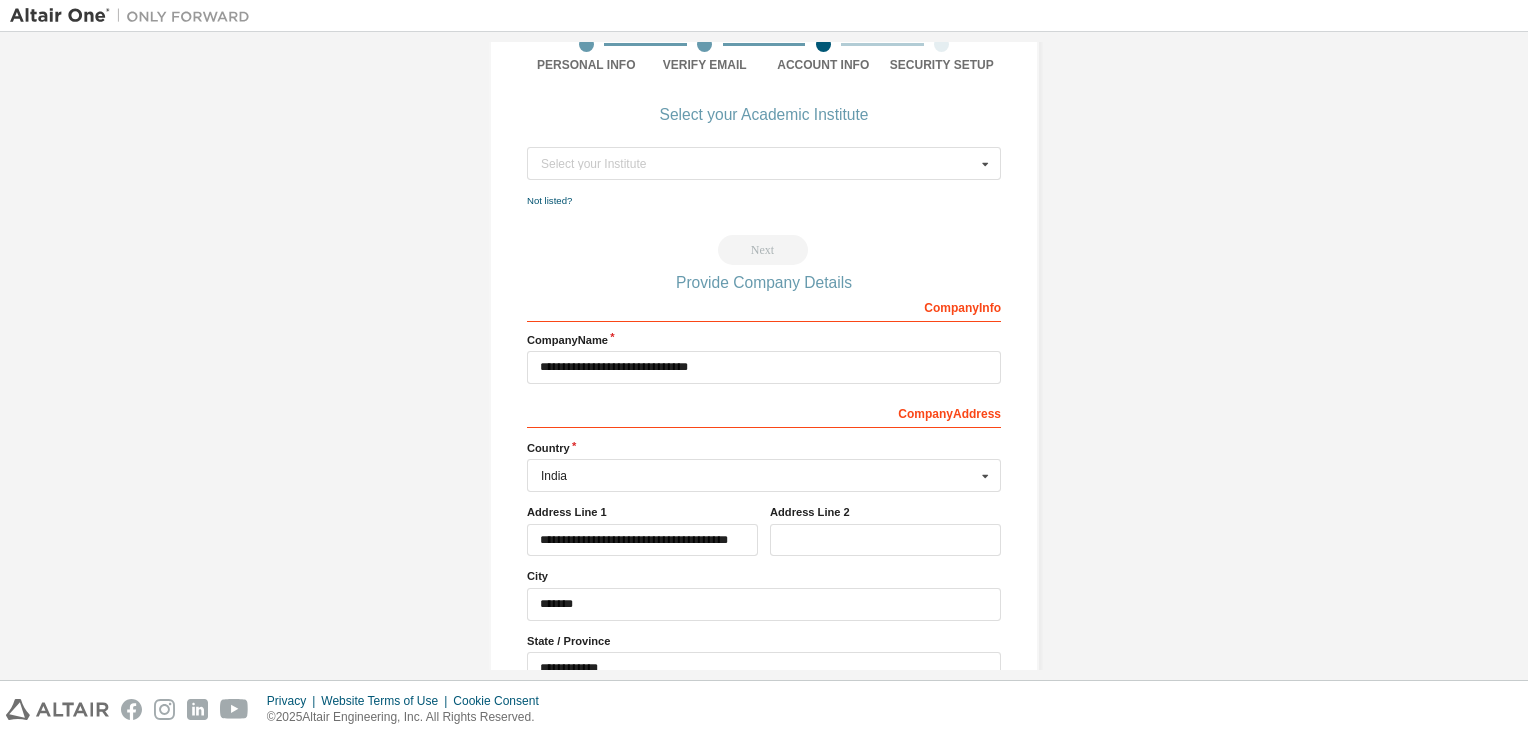 scroll, scrollTop: 0, scrollLeft: 0, axis: both 